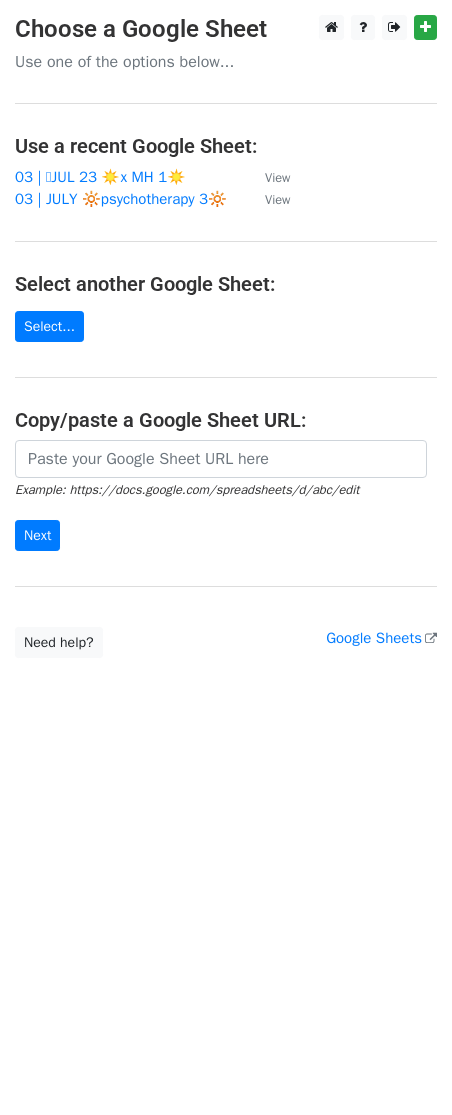 scroll, scrollTop: 0, scrollLeft: 0, axis: both 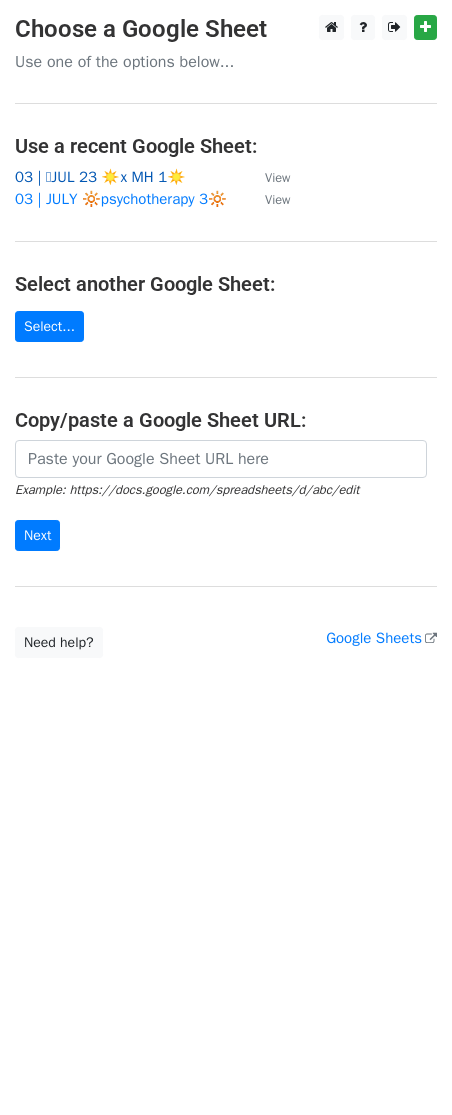 click on "03 | 🩵JUL 23 ☀️x MH 1☀️" at bounding box center [100, 177] 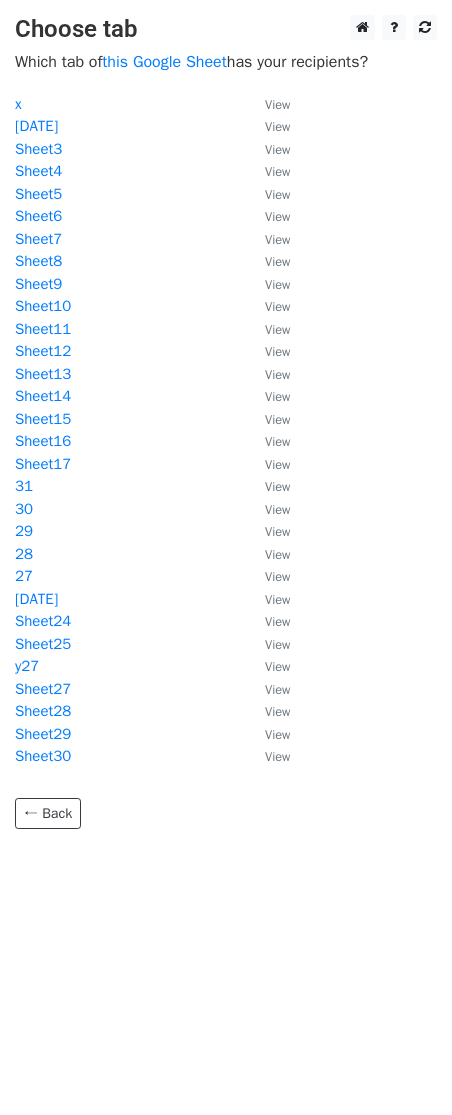 scroll, scrollTop: 0, scrollLeft: 0, axis: both 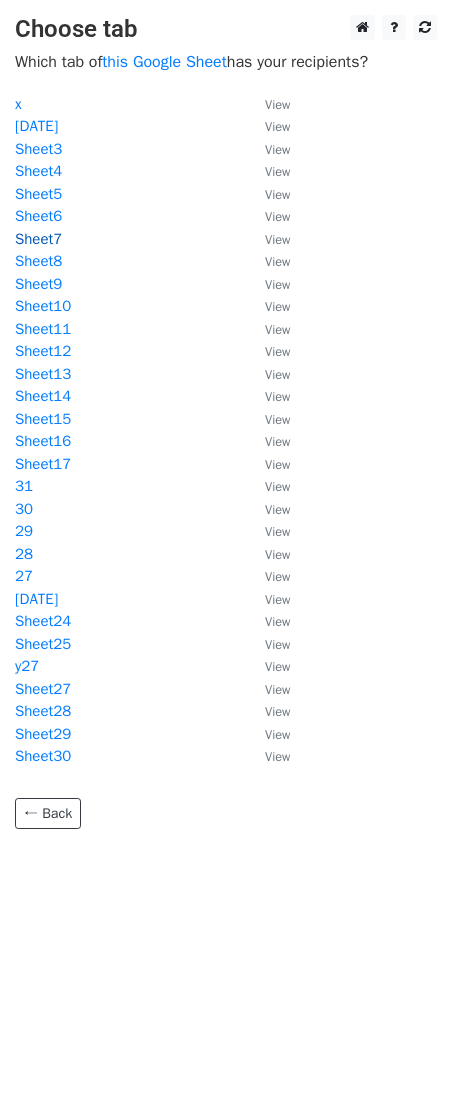 click on "Sheet7" at bounding box center [38, 239] 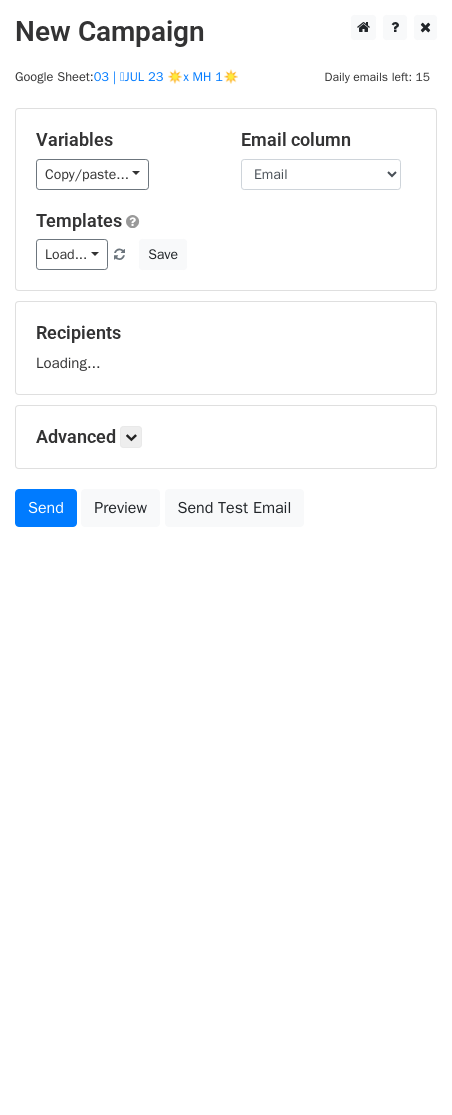 scroll, scrollTop: 0, scrollLeft: 0, axis: both 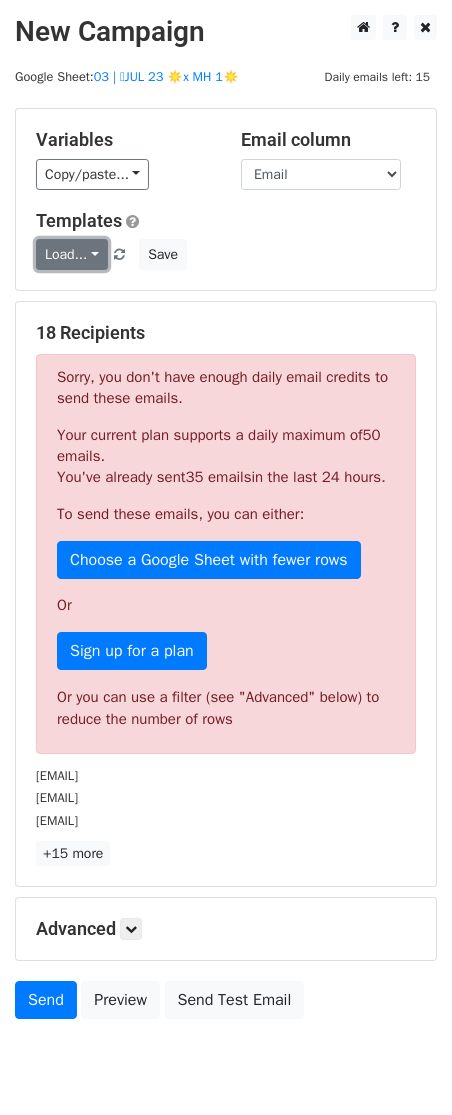 click on "Load..." at bounding box center [72, 254] 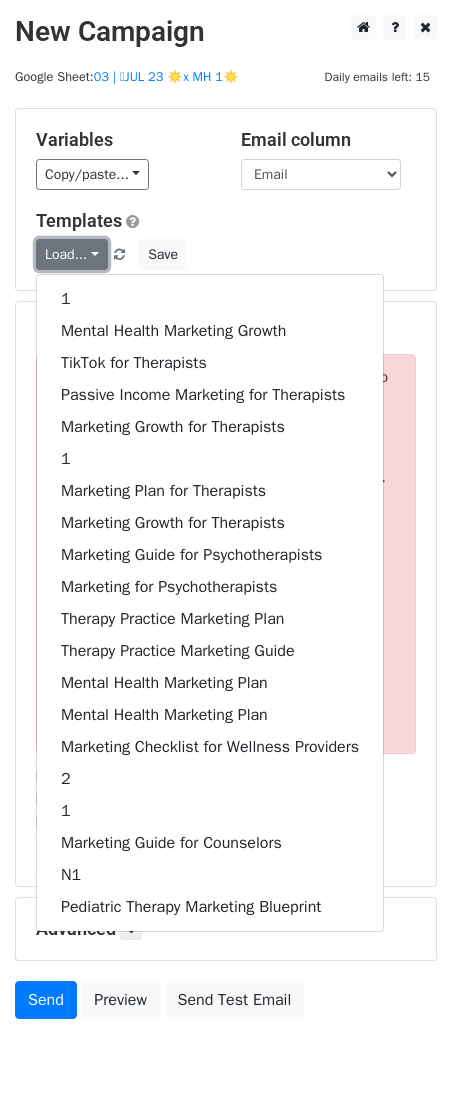 click on "Load..." at bounding box center (72, 254) 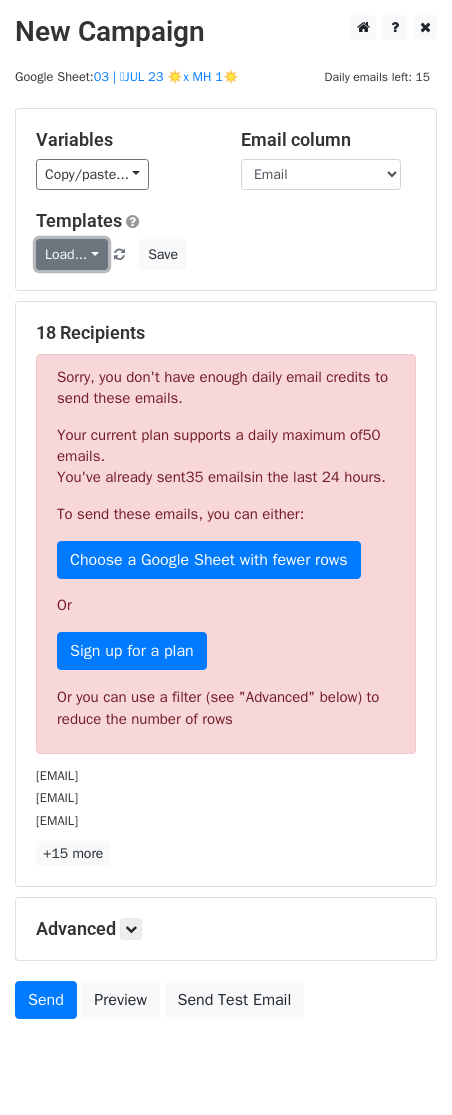 click on "Load..." at bounding box center [72, 254] 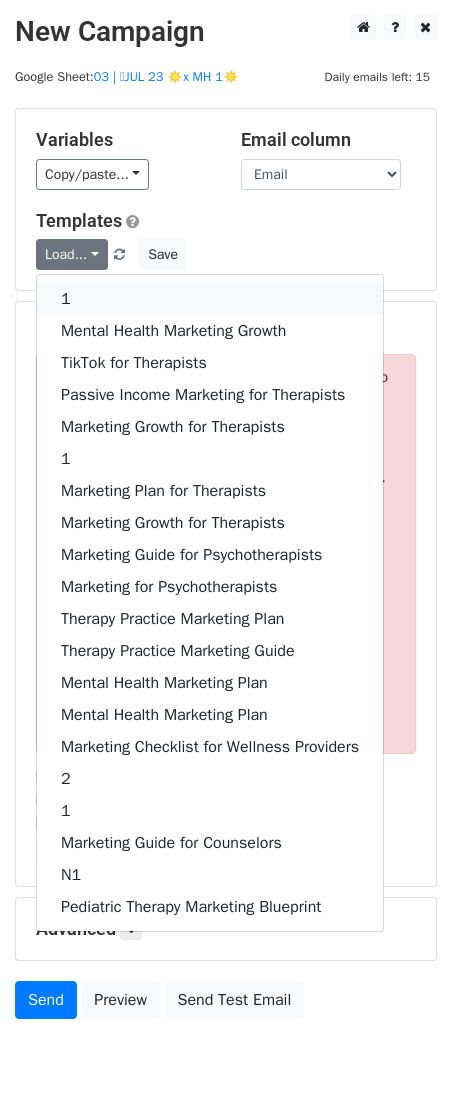 click on "1" at bounding box center [210, 299] 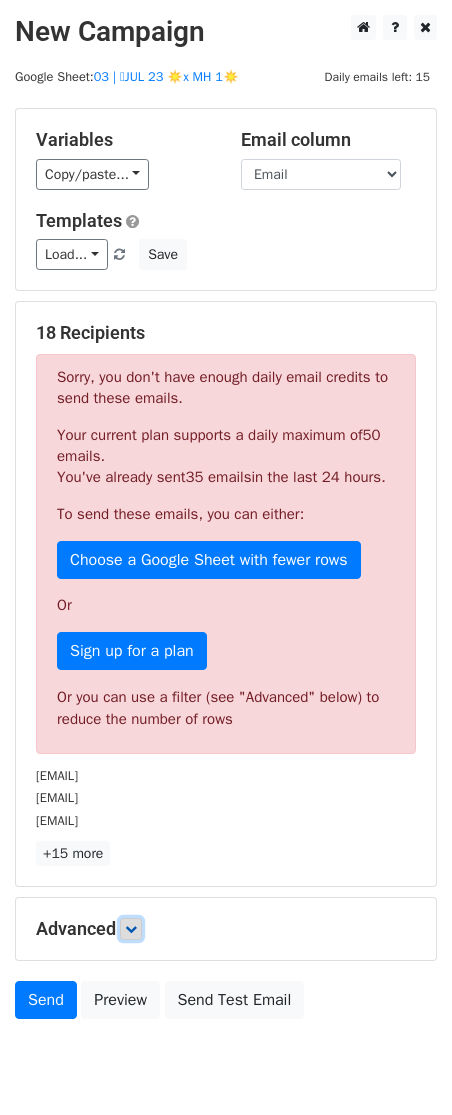 click at bounding box center (131, 929) 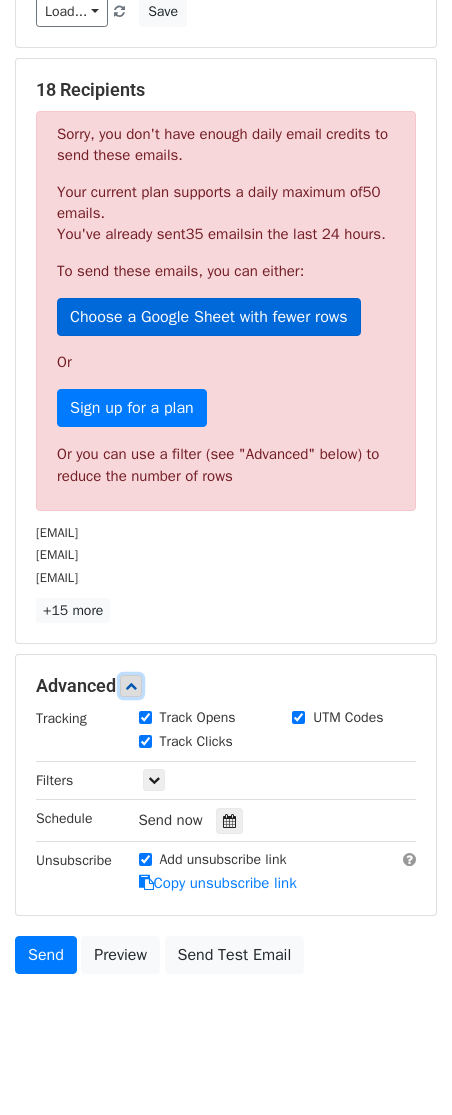 scroll, scrollTop: 291, scrollLeft: 0, axis: vertical 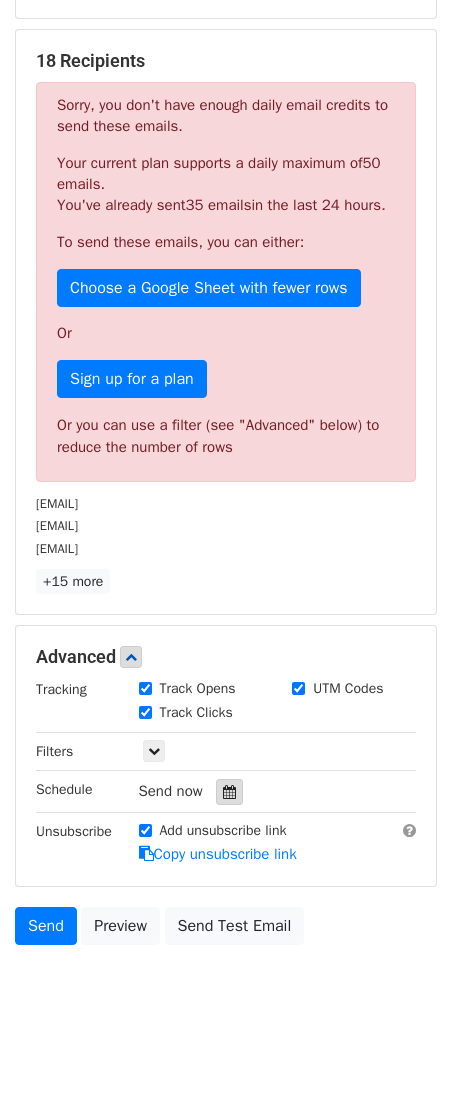 click at bounding box center (229, 792) 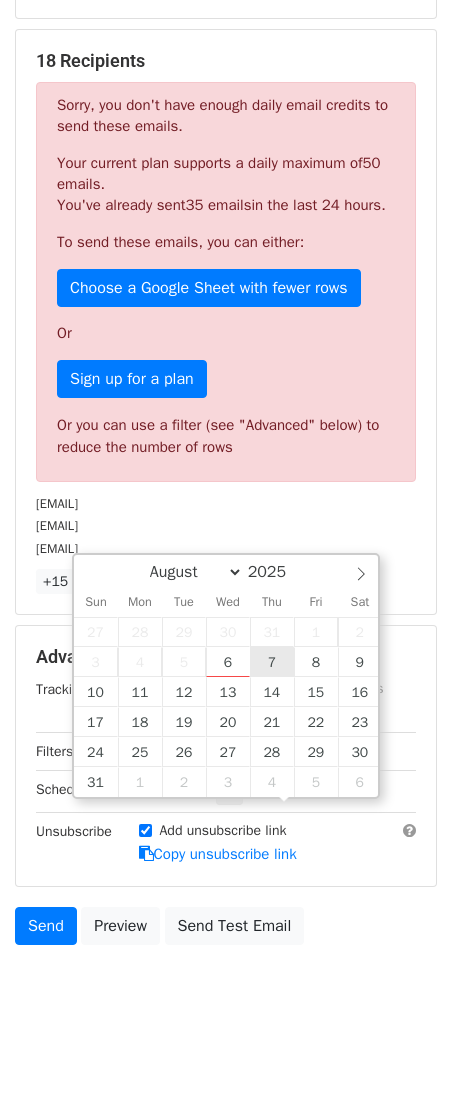 type on "2025-08-07 12:00" 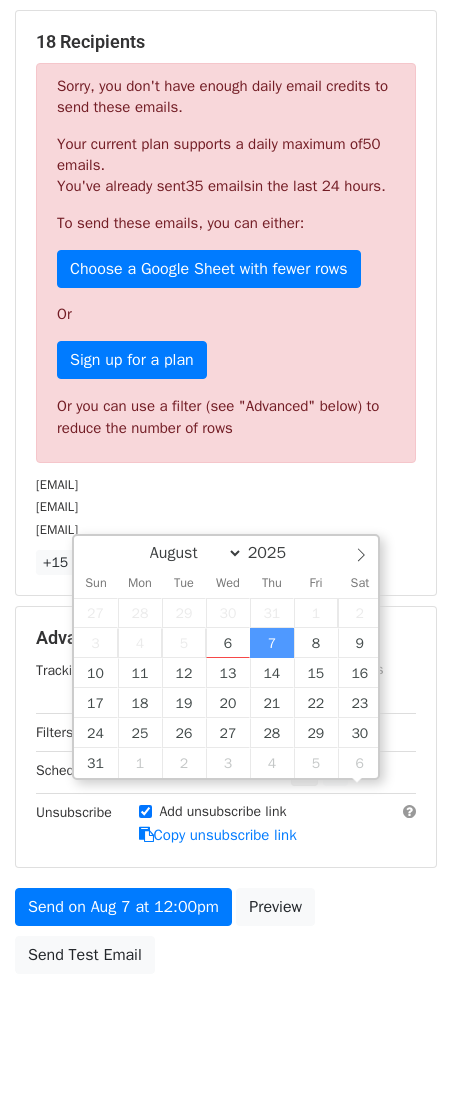 scroll, scrollTop: 1, scrollLeft: 0, axis: vertical 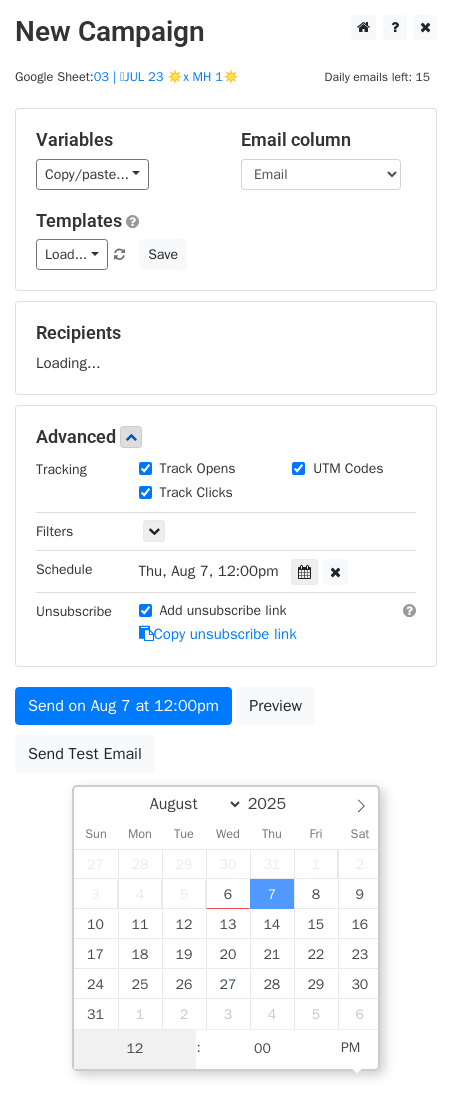 type on "2" 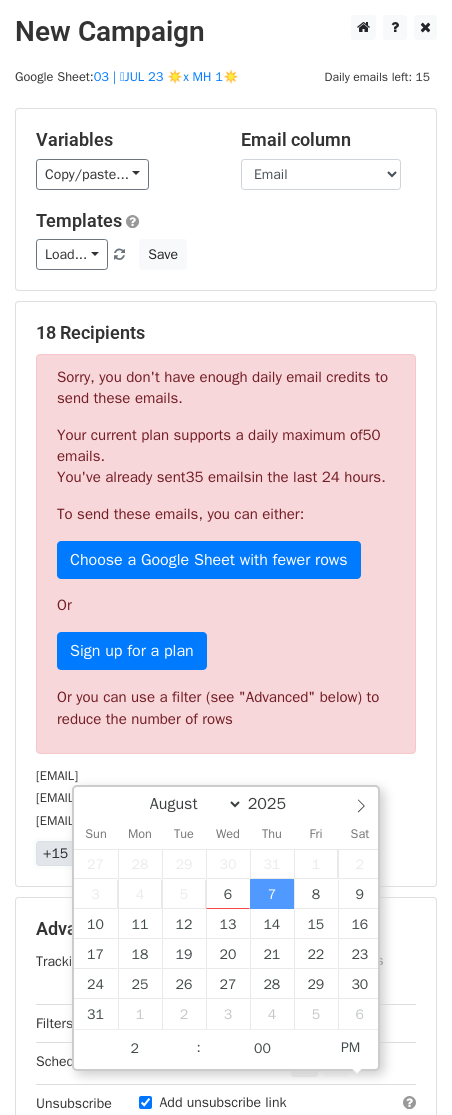 type on "[DATE] [TIME]" 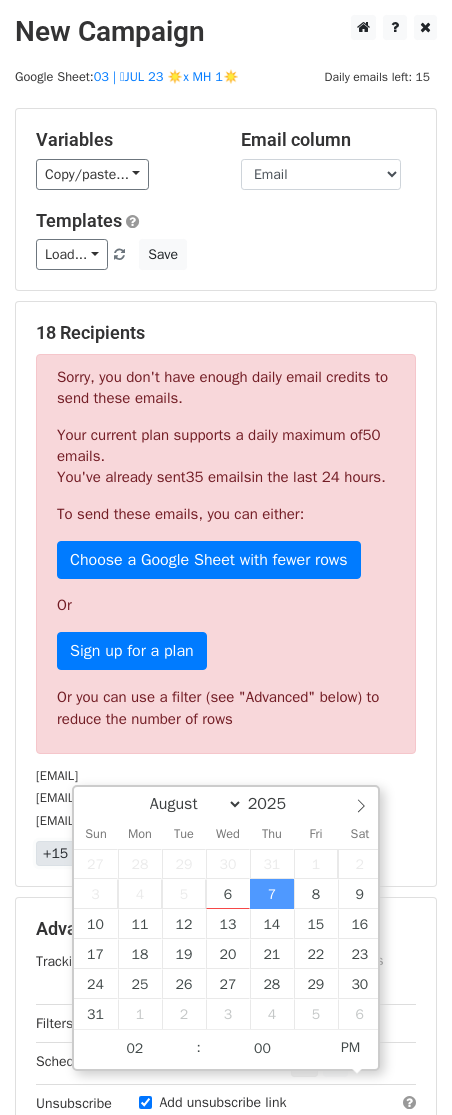 click on "+15 more" at bounding box center [73, 853] 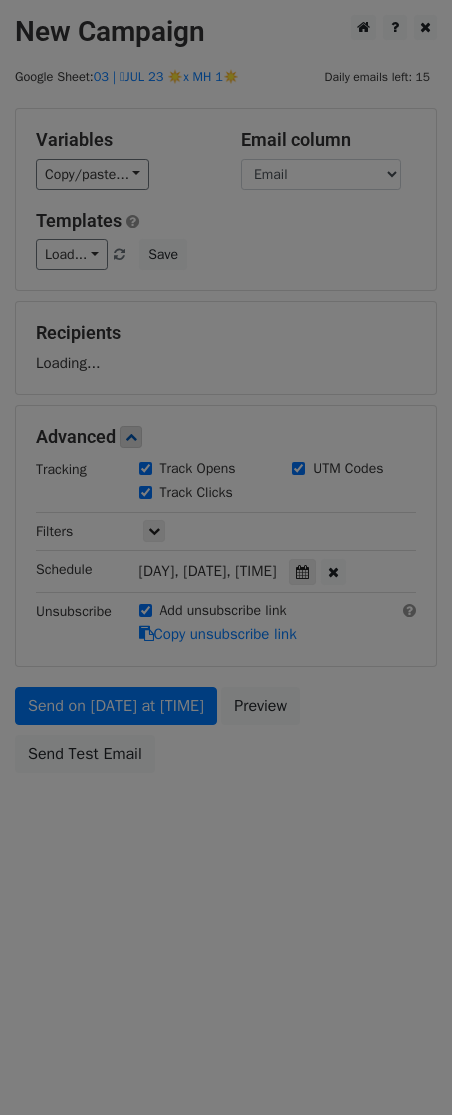click at bounding box center (226, 557) 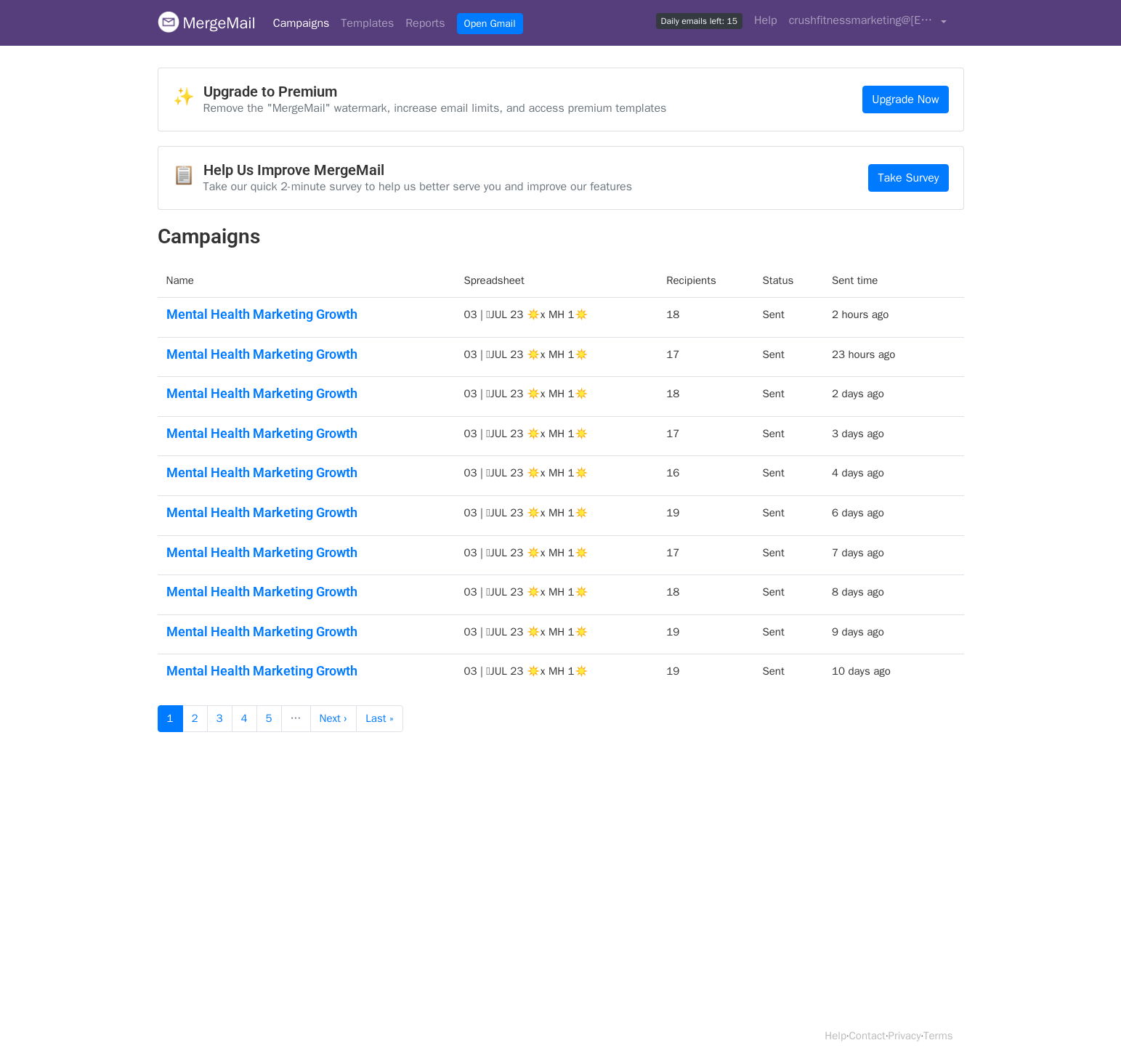 scroll, scrollTop: 0, scrollLeft: 0, axis: both 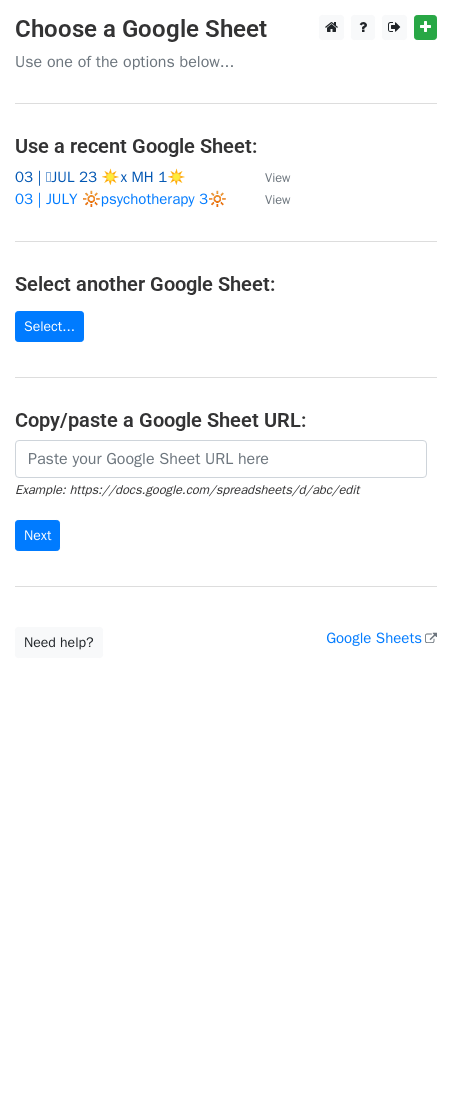 click on "03 | 🩵JUL 23 ☀️x MH 1☀️" at bounding box center [100, 177] 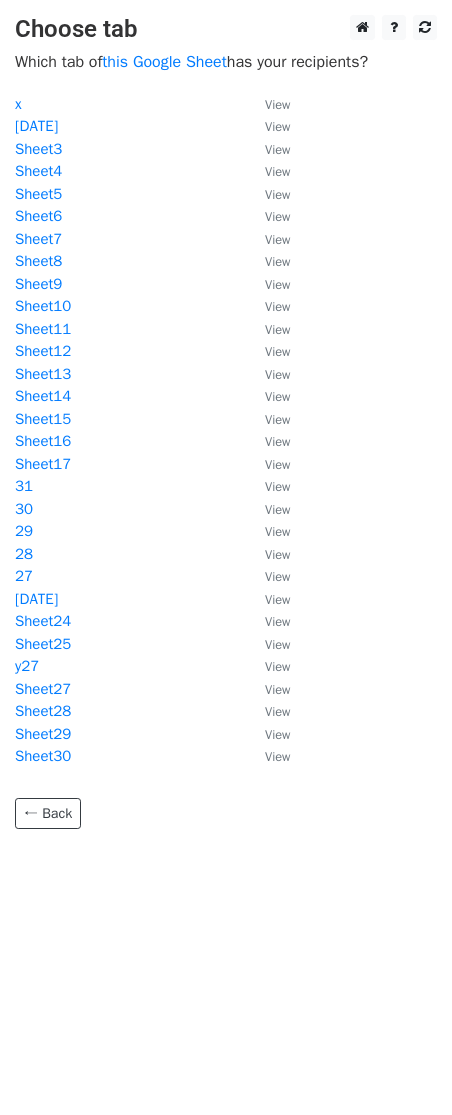 scroll, scrollTop: 0, scrollLeft: 0, axis: both 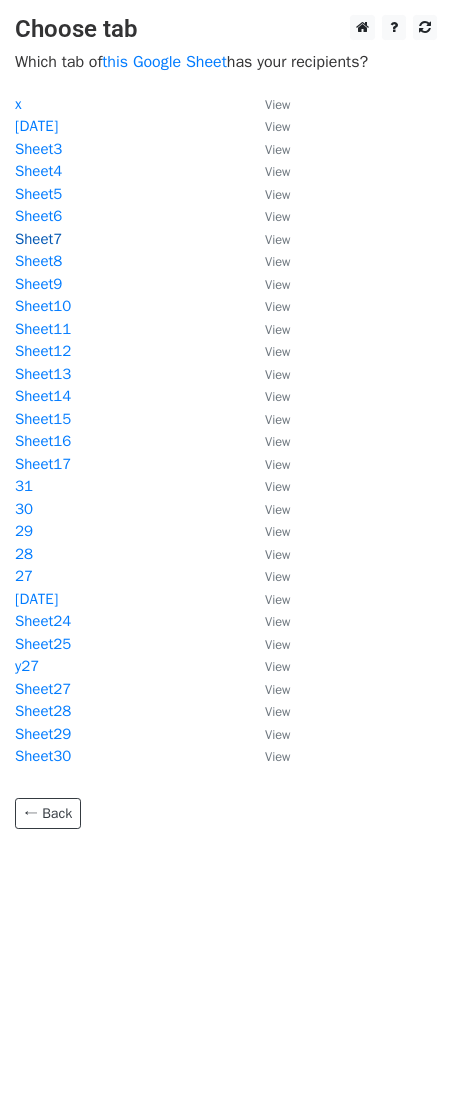 click on "Sheet7" at bounding box center (38, 239) 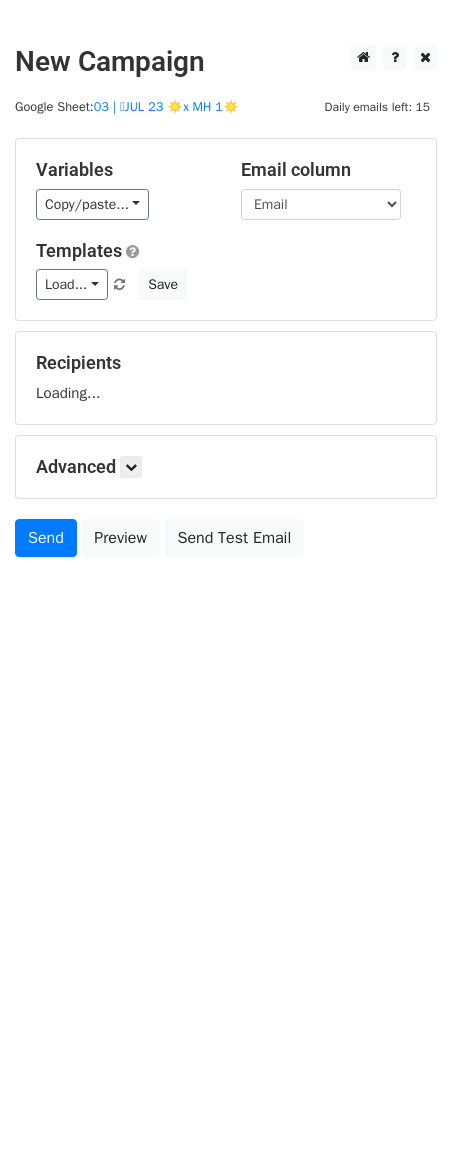 scroll, scrollTop: 0, scrollLeft: 0, axis: both 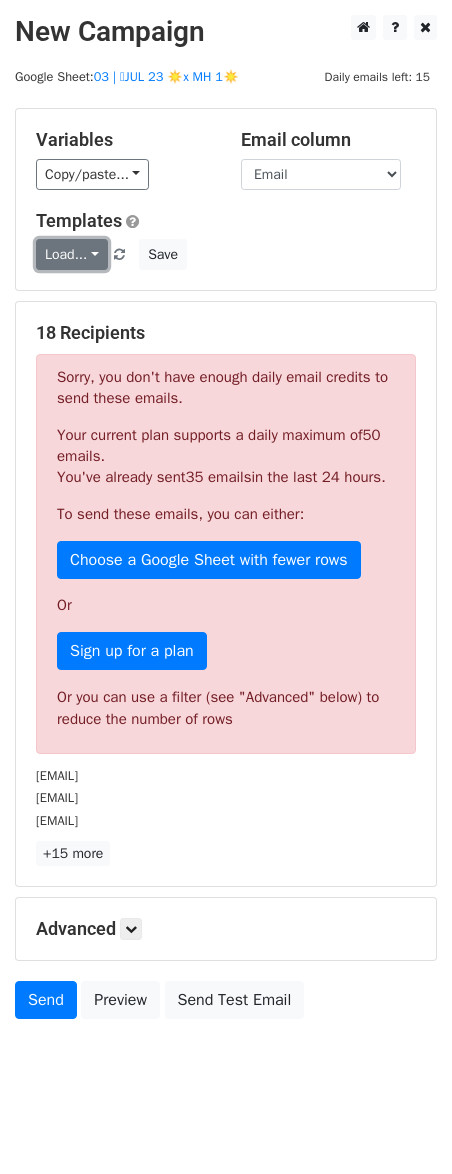 click on "Load..." at bounding box center [72, 254] 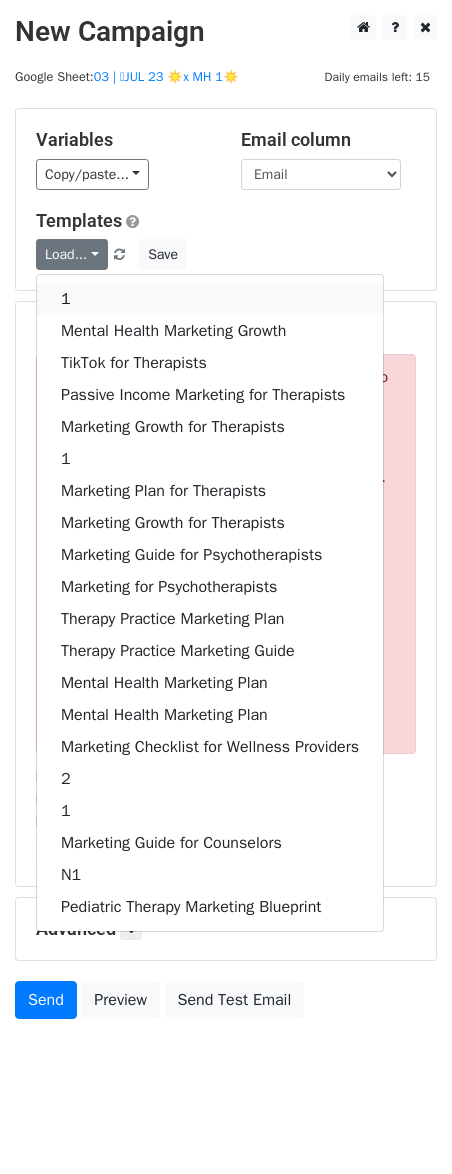 click on "1" at bounding box center [210, 299] 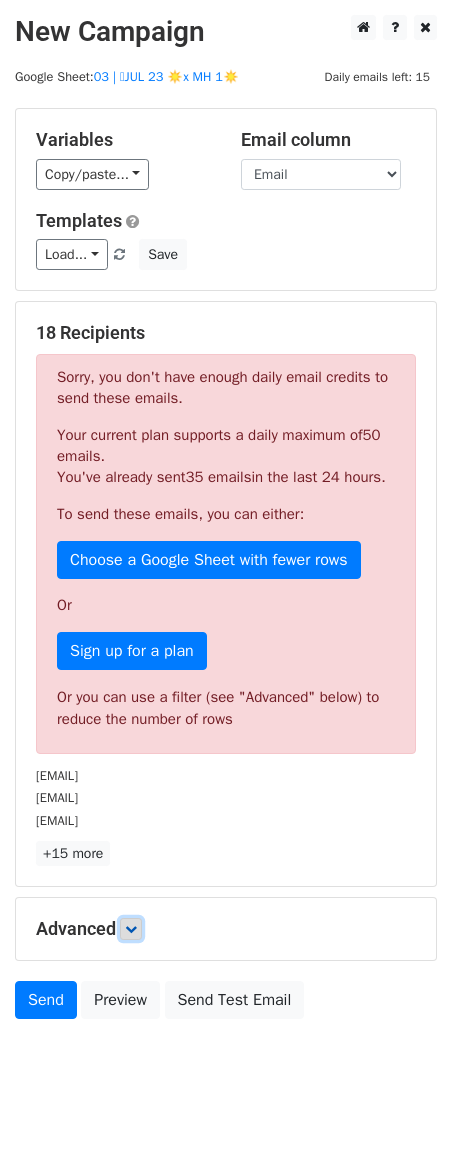 click at bounding box center [131, 929] 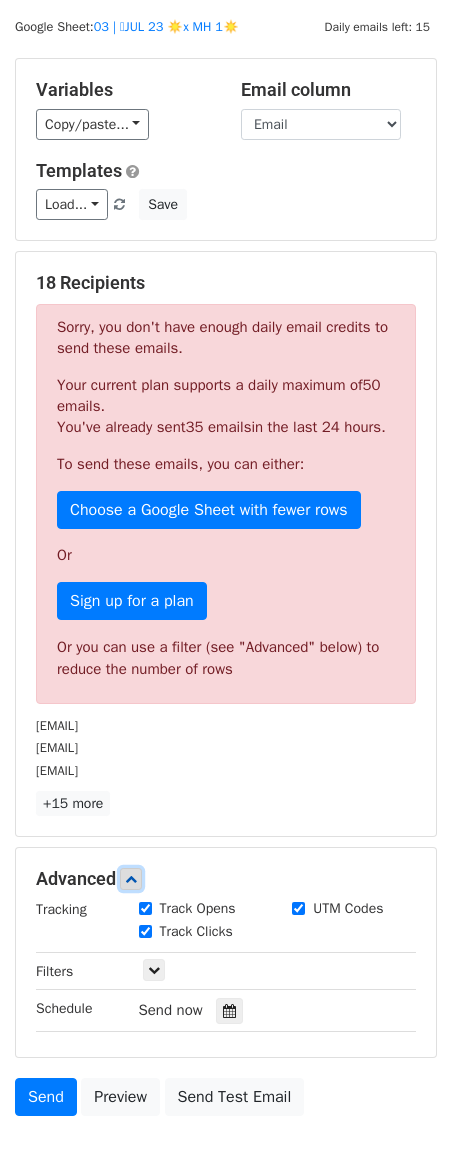 scroll, scrollTop: 232, scrollLeft: 0, axis: vertical 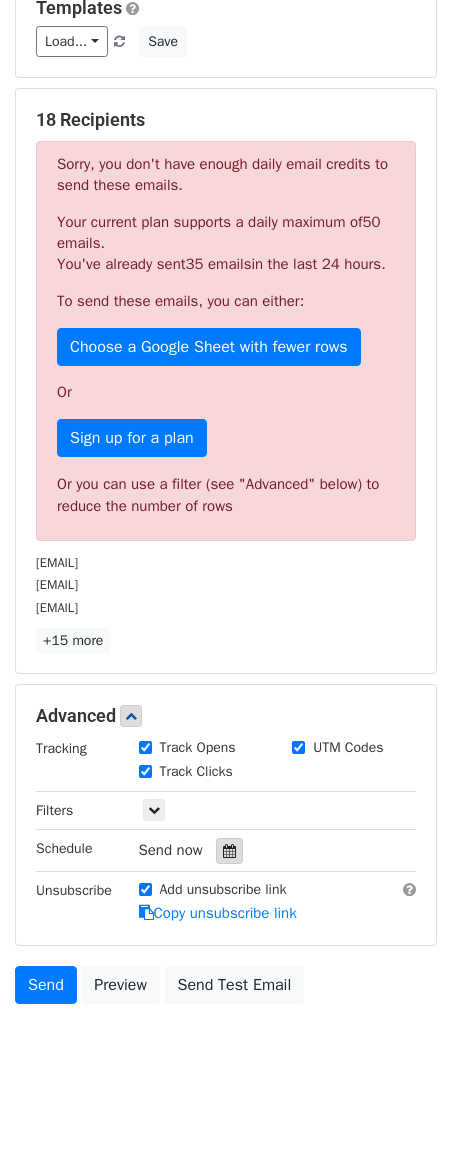 click at bounding box center (229, 851) 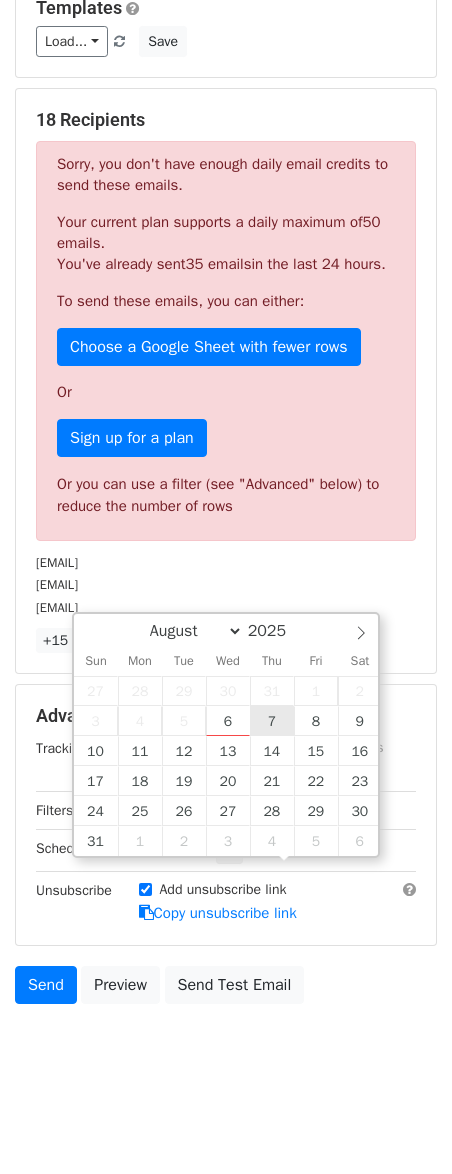 type on "2025-08-07 12:00" 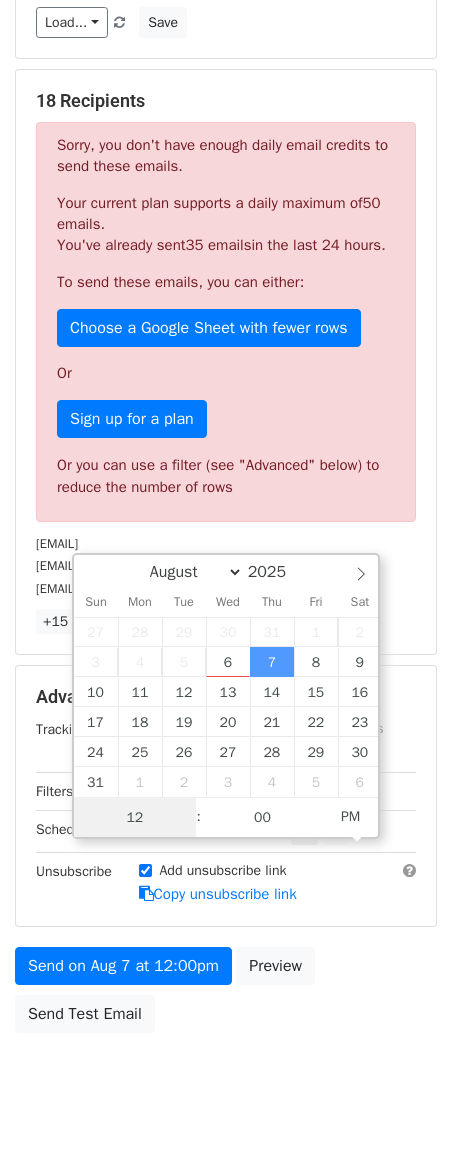 scroll, scrollTop: 1, scrollLeft: 0, axis: vertical 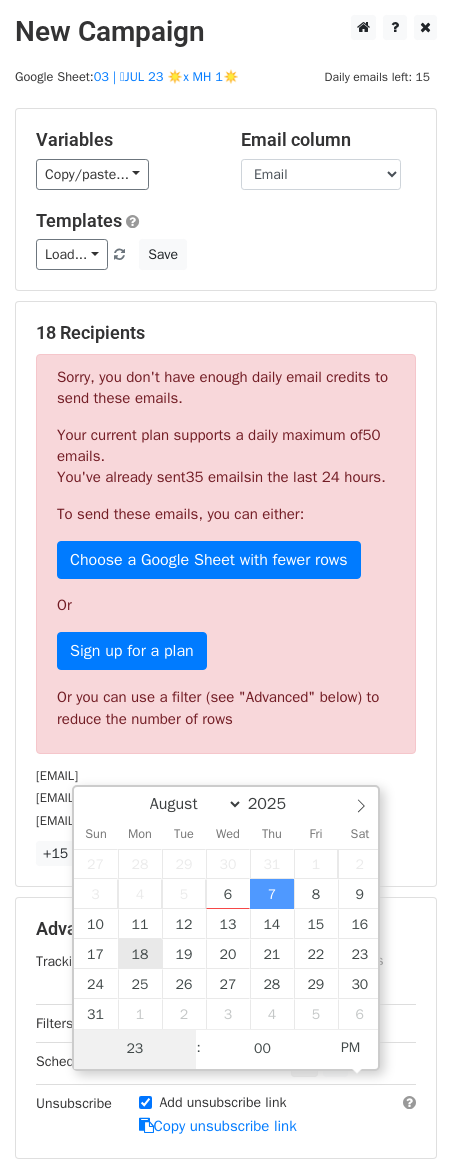 type on "2" 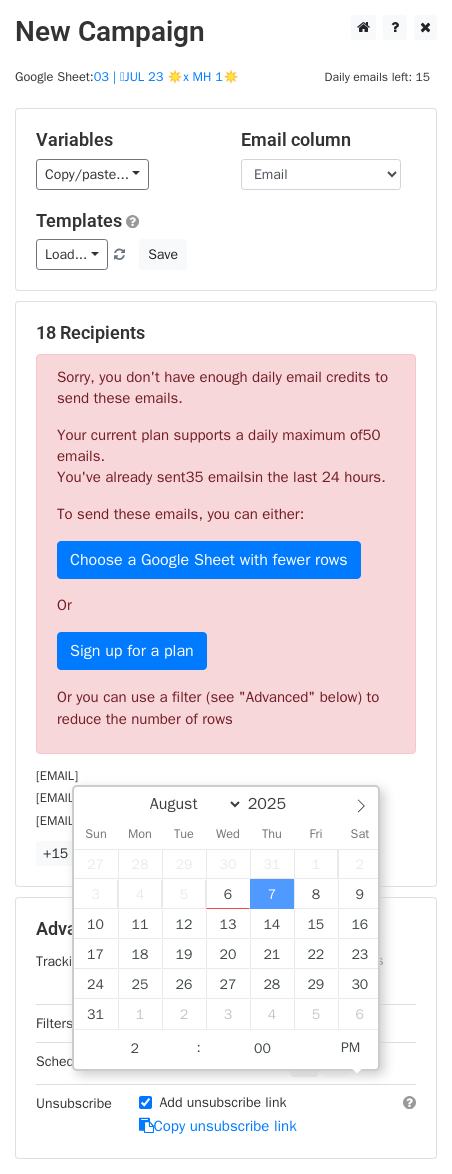 type on "[DATE] [TIME]" 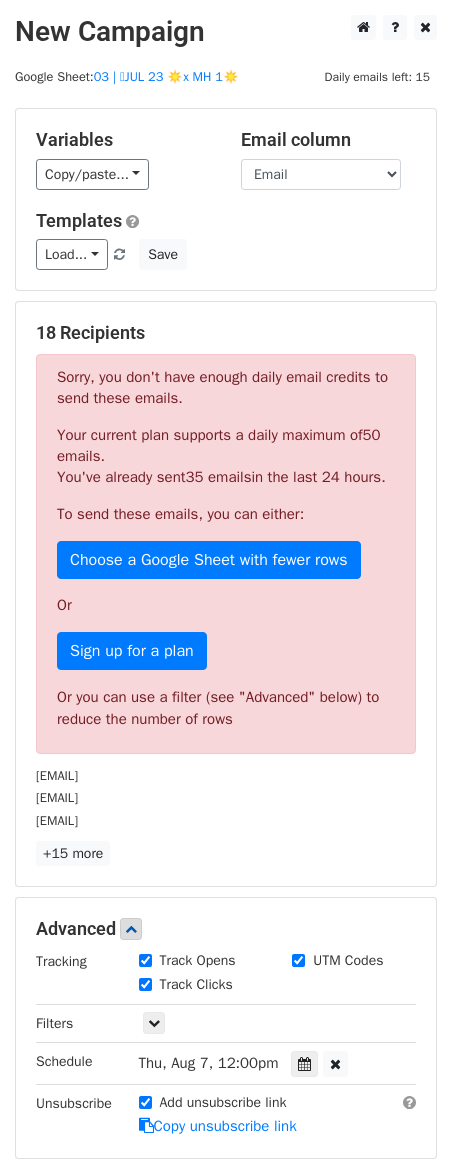 click on "Advanced" at bounding box center (226, 929) 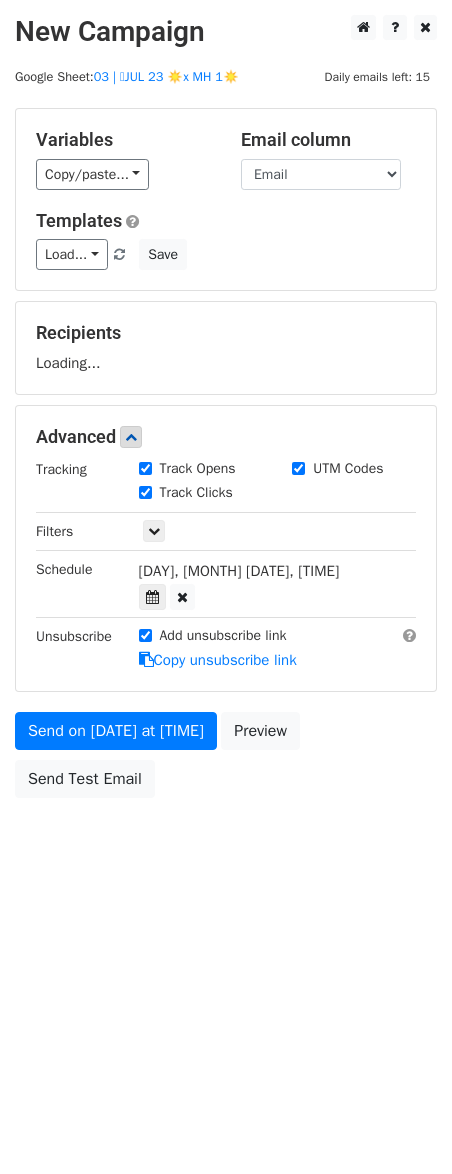 click on "Variables
Copy/paste...
{{Email}}
Email column
Email
Templates
Load...
1
Mental Health Marketing Growth
TikTok for Therapists
Passive Income Marketing for Therapists
Marketing Growth for Therapists
1
Marketing Plan for Therapists
Marketing Growth for Therapists
Marketing Guide for Psychotherapists
Marketing for Psychotherapists
Therapy Practice Marketing Plan
Therapy Practice Marketing Guide
Mental Health Marketing Plan
Mental Health Marketing Plan
Marketing Checklist for Wellness Providers
2
1
Marketing Guide for Counselors
N1
Pediatric Therapy Marketing Blueprint
Save
Recipients Loading...
Advanced
Tracking
Track Opens
UTM Codes
Track Clicks
Filters
Only include spreadsheet rows that match the following filters:
Schedule
Thu, Aug 7, 2:00pm" at bounding box center [226, 458] 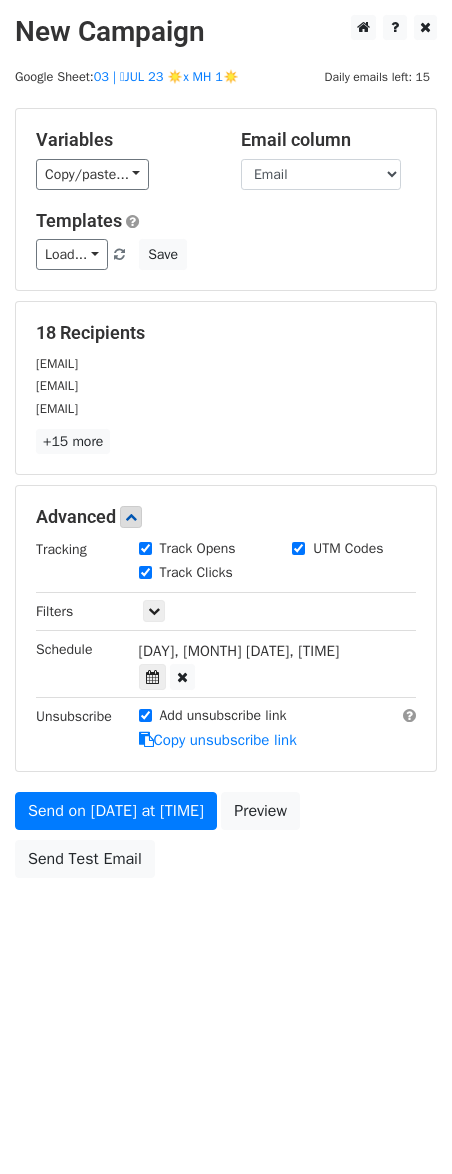 click on "Send on Aug 7 at 2:00pm
Preview
Send Test Email" at bounding box center (226, 840) 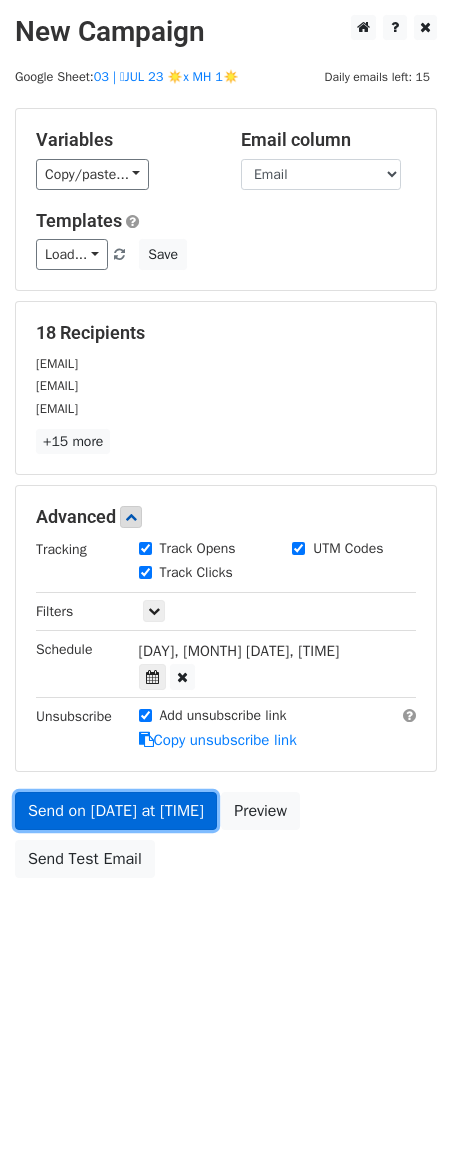 click on "Send on Aug 7 at 2:00pm" at bounding box center (116, 811) 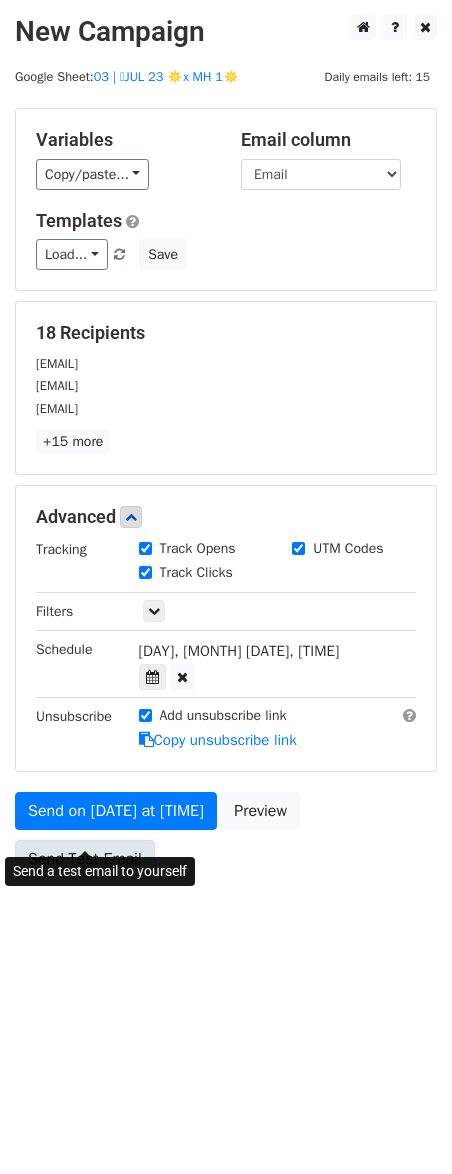 click on "Send Test Email" at bounding box center [85, 859] 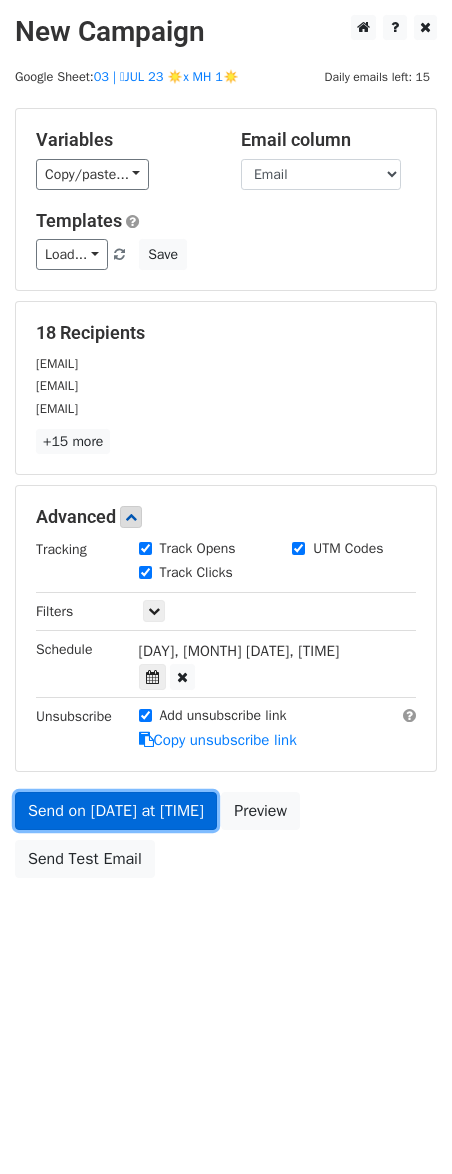 click on "Send on Aug 7 at 2:00pm" at bounding box center (116, 811) 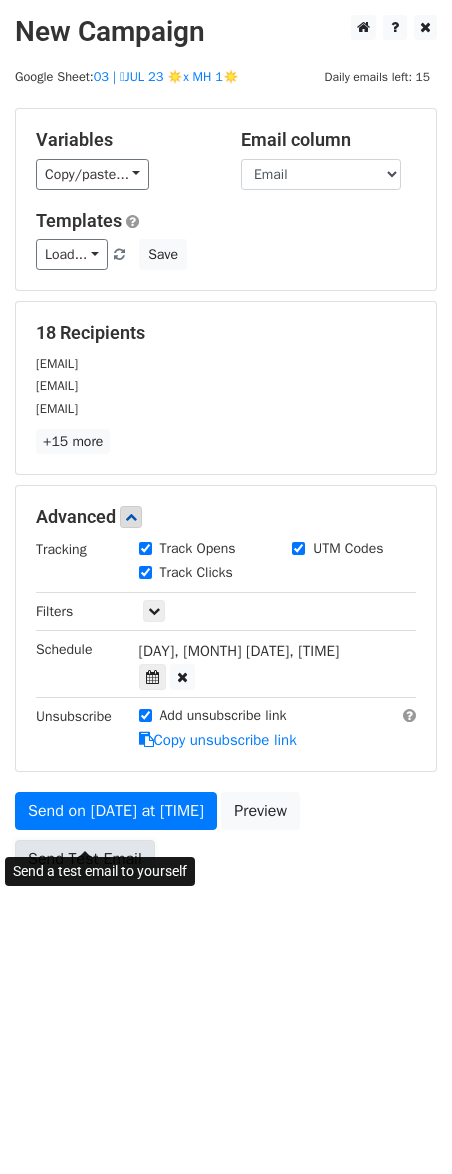 click on "Send Test Email" at bounding box center [85, 859] 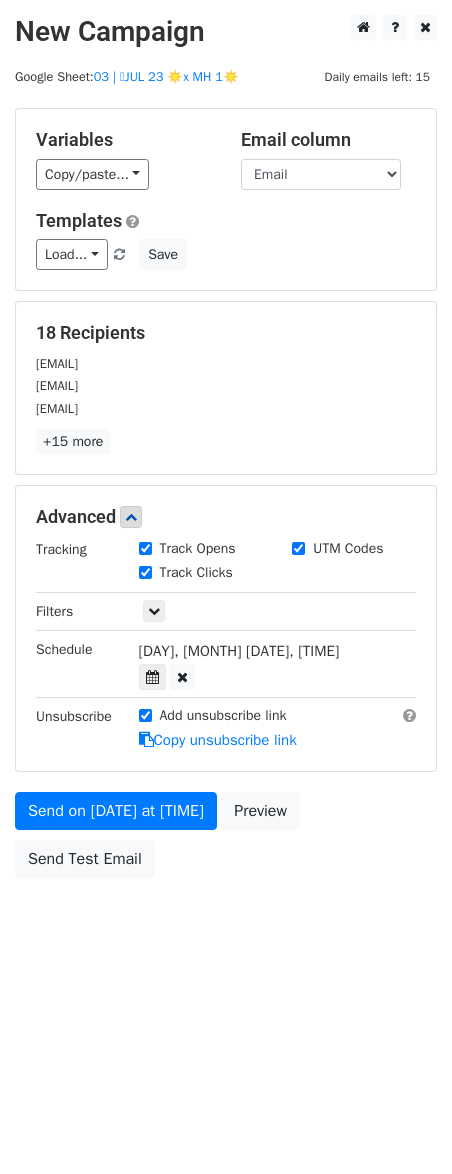 click on "Unsubscribe" at bounding box center [72, 728] 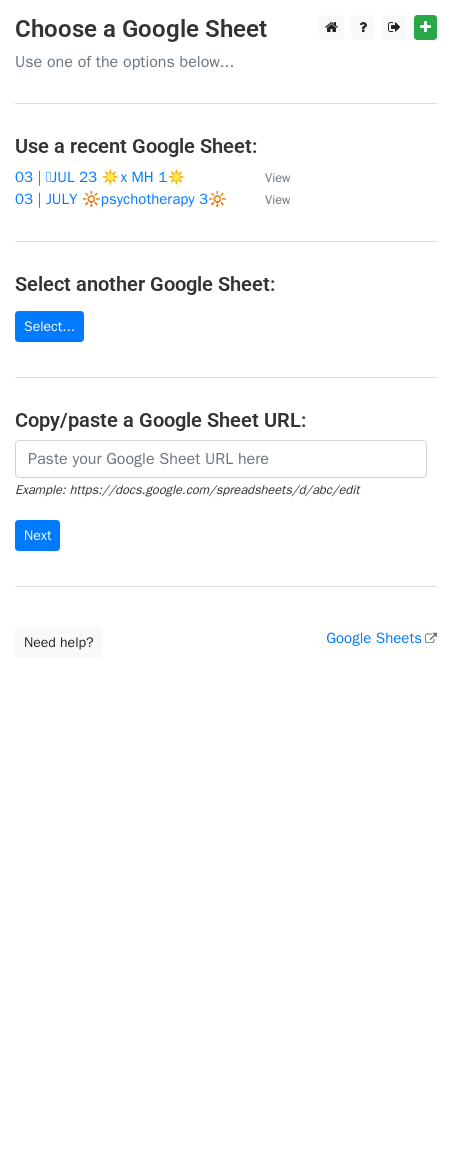 scroll, scrollTop: 0, scrollLeft: 0, axis: both 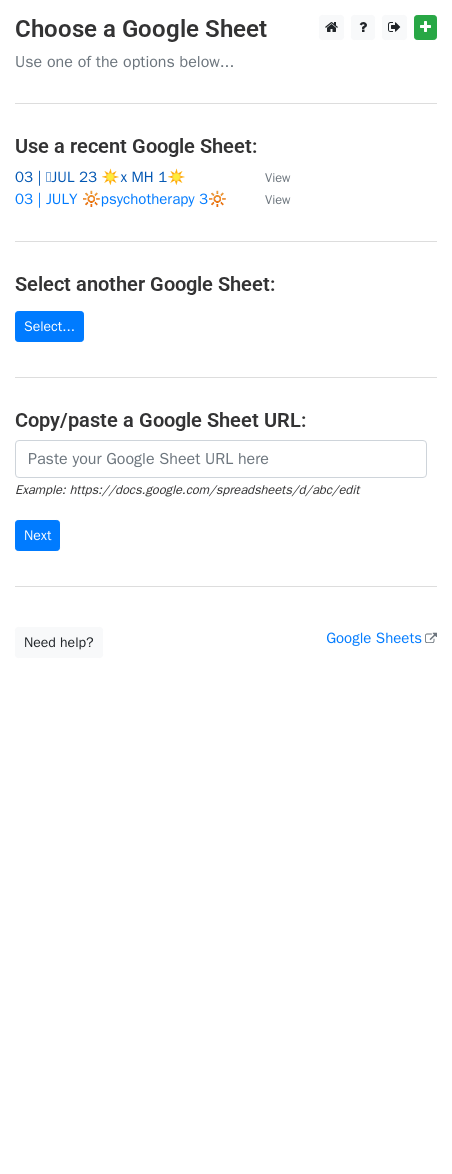 click on "03 | 🩵JUL 23 ☀️x MH 1☀️" at bounding box center (100, 177) 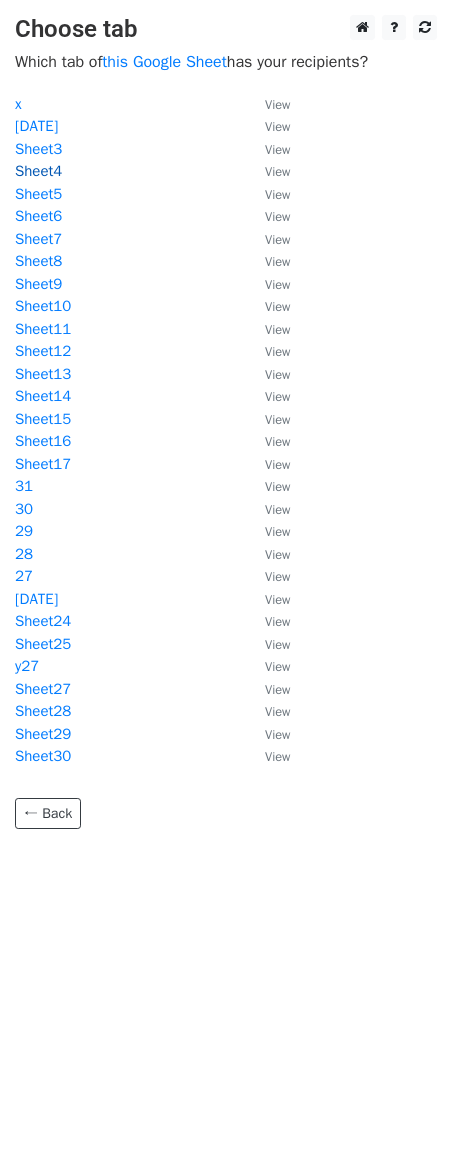 scroll, scrollTop: 0, scrollLeft: 0, axis: both 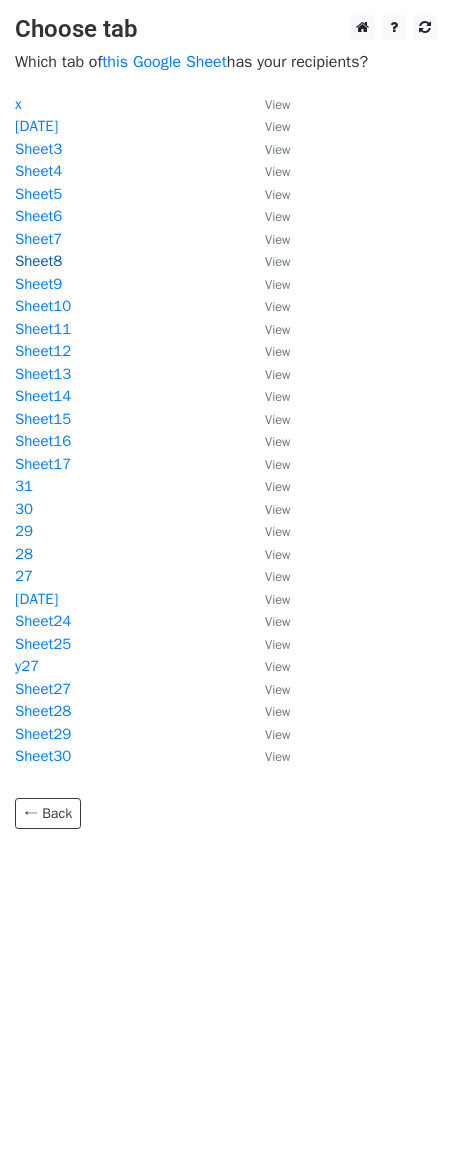 click on "Sheet8" at bounding box center (38, 261) 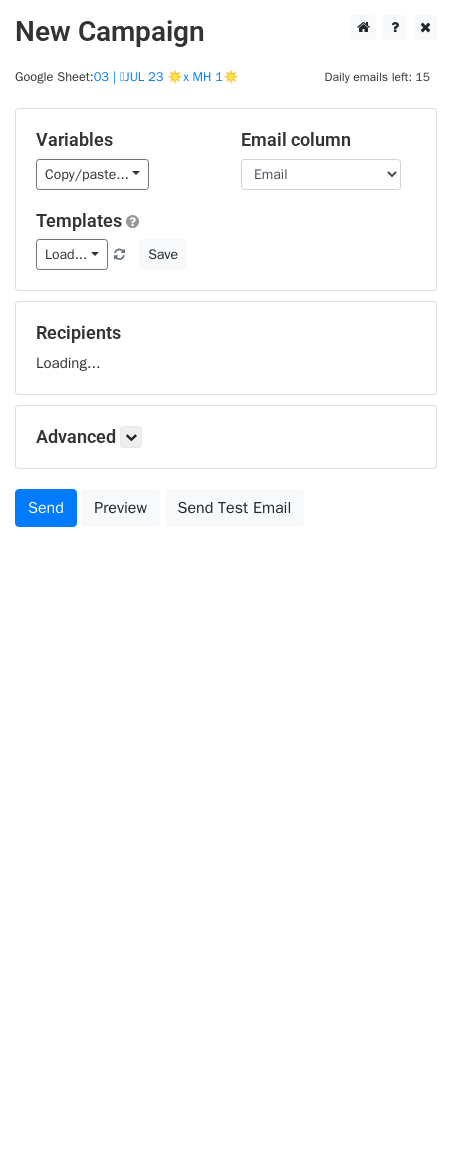 scroll, scrollTop: 0, scrollLeft: 0, axis: both 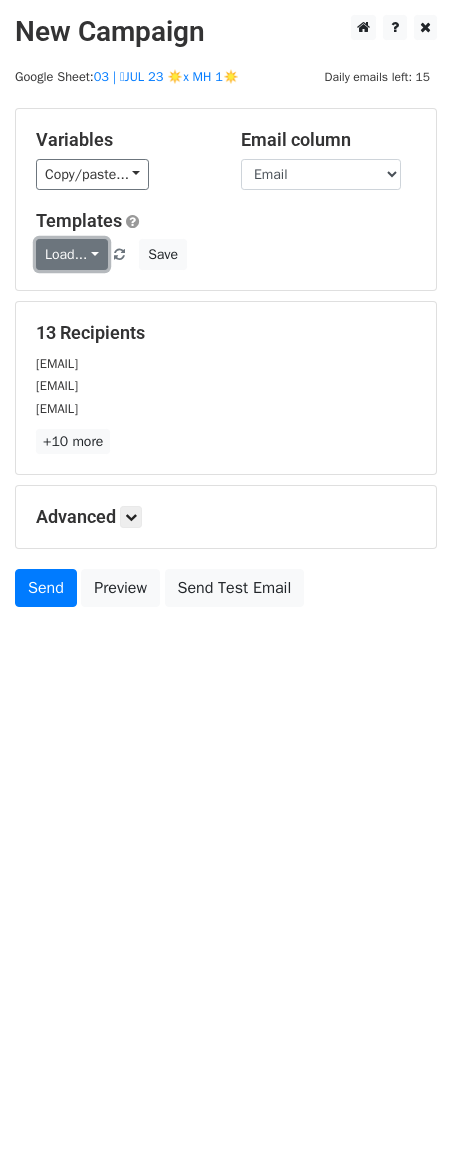 click on "Load..." at bounding box center (72, 254) 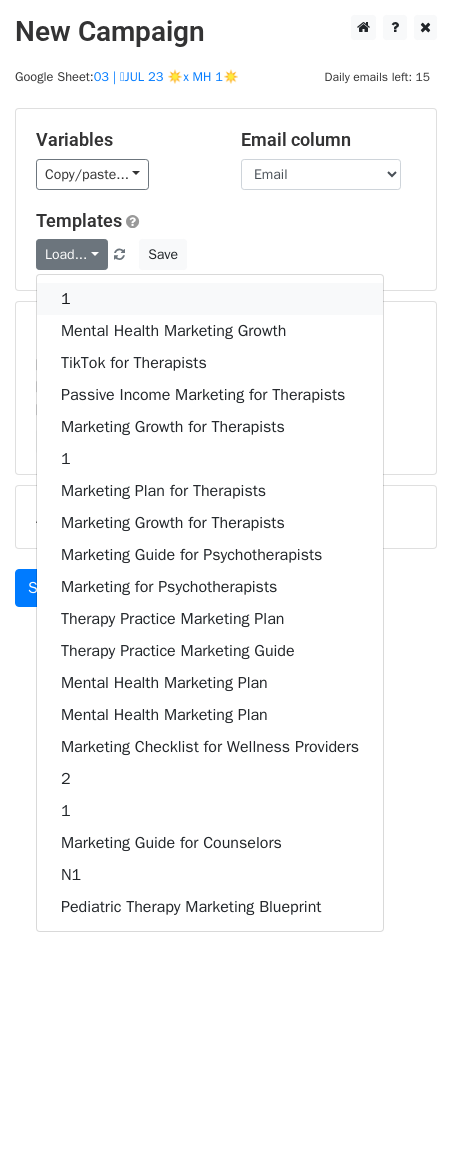 click on "1" at bounding box center (210, 299) 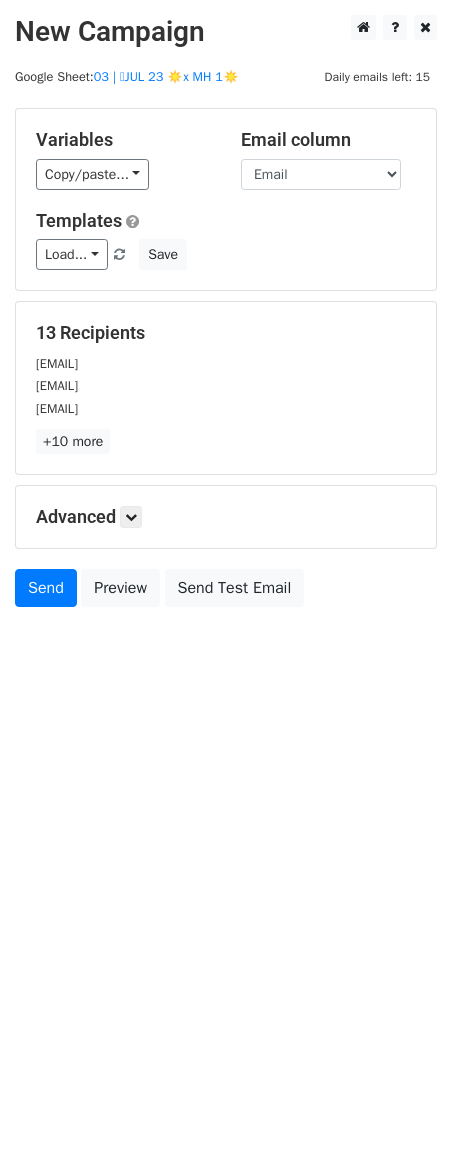 click on "Advanced
Tracking
Track Opens
UTM Codes
Track Clicks
Filters
Only include spreadsheet rows that match the following filters:
Schedule
Send now
Unsubscribe
Add unsubscribe link
Copy unsubscribe link" at bounding box center [226, 517] 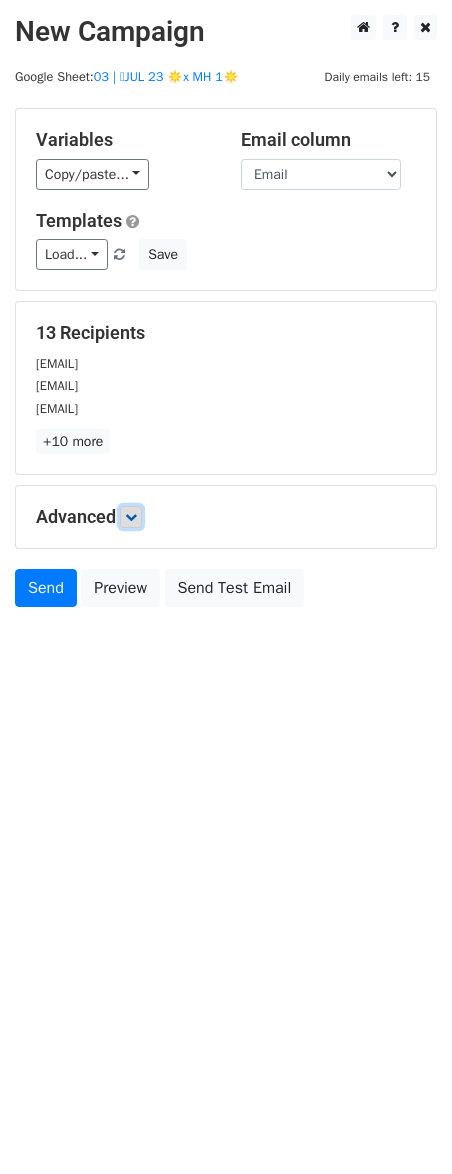 click at bounding box center [131, 517] 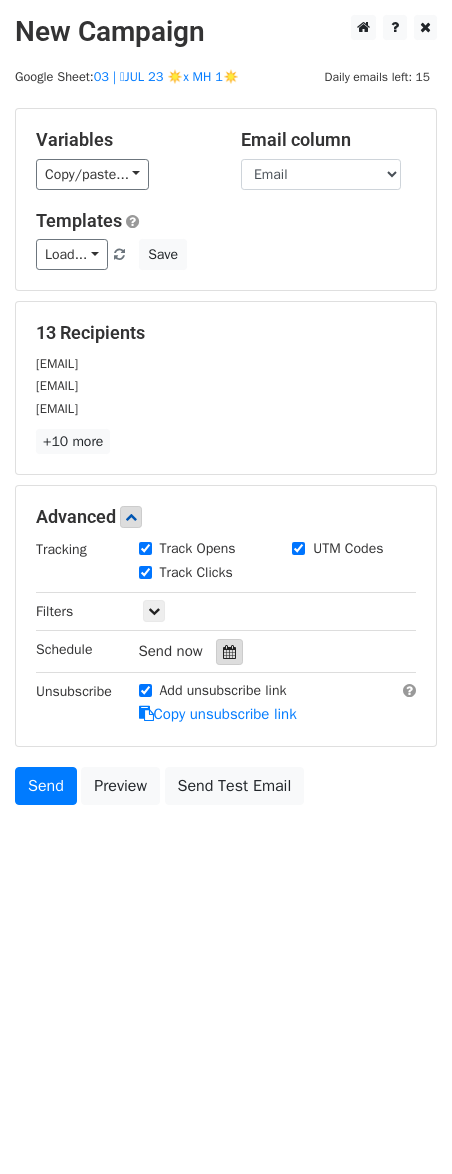 click at bounding box center (229, 652) 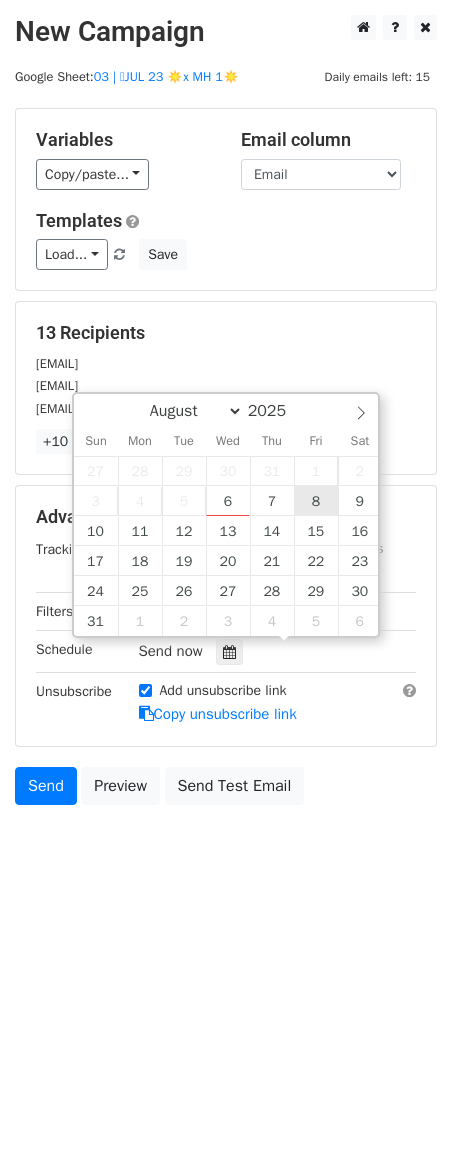 type on "2025-08-08 12:00" 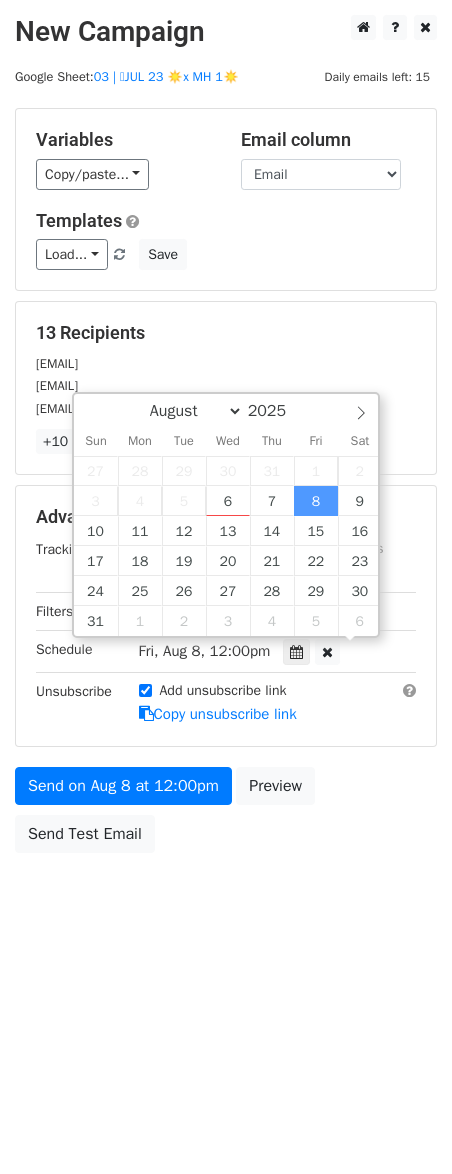 scroll, scrollTop: 1, scrollLeft: 0, axis: vertical 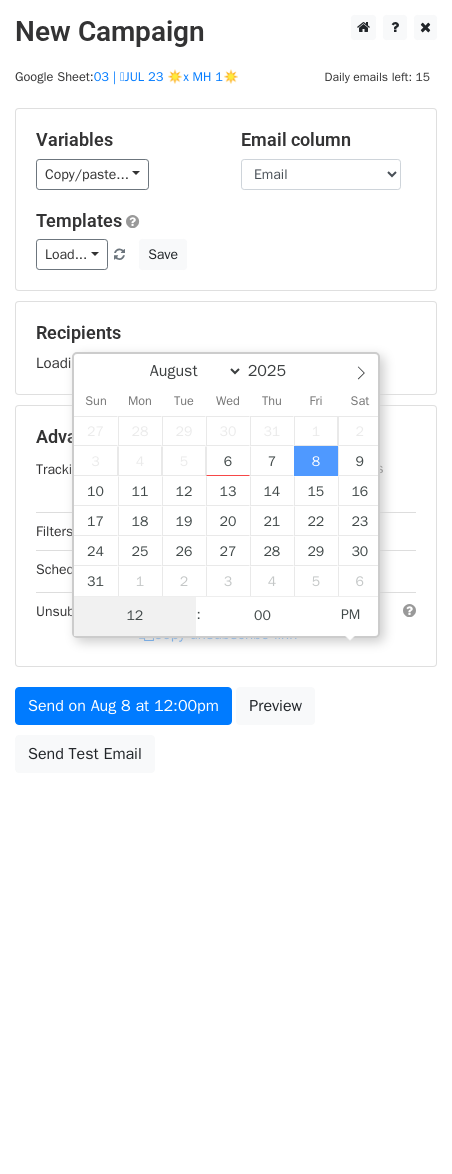 type on "3" 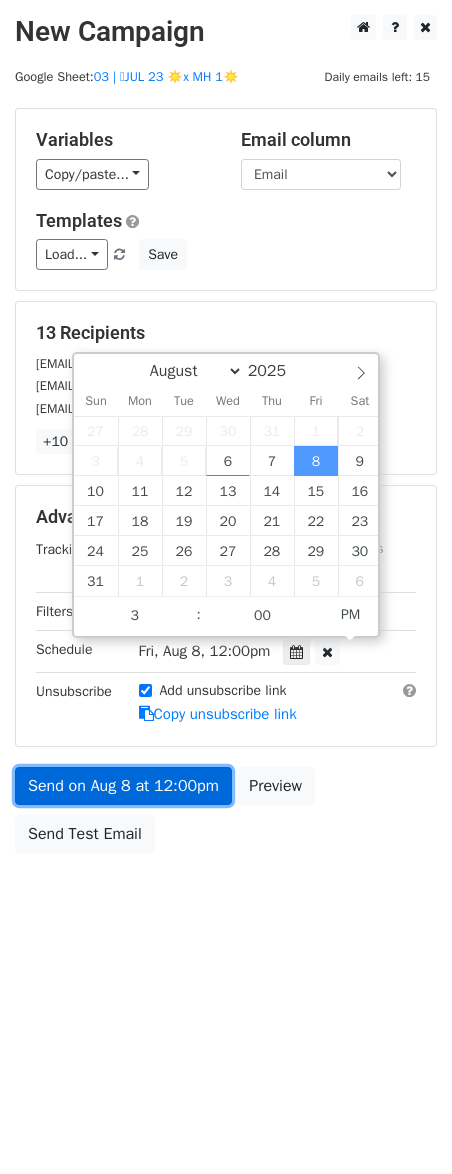type on "2025-08-08 15:00" 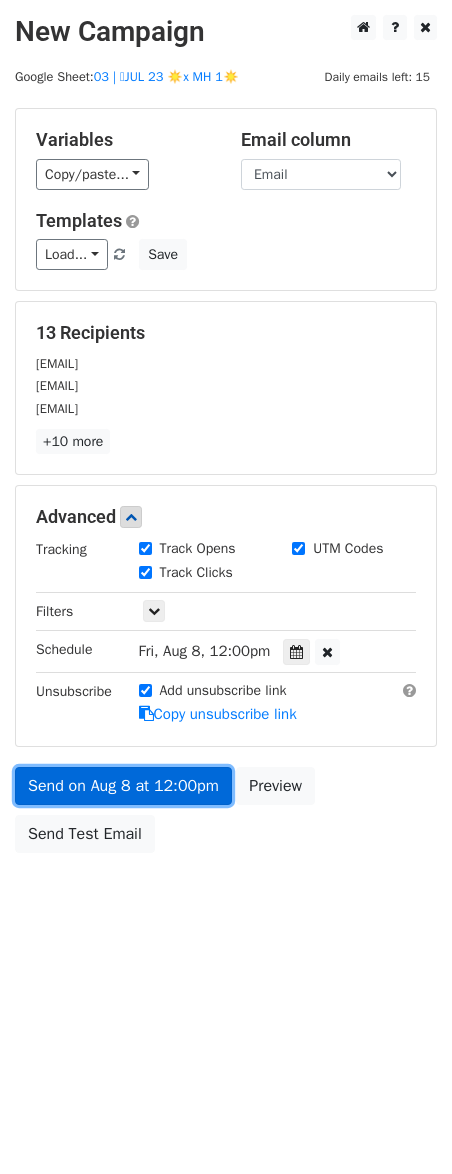 click on "Send on Aug 8 at 12:00pm" at bounding box center [123, 786] 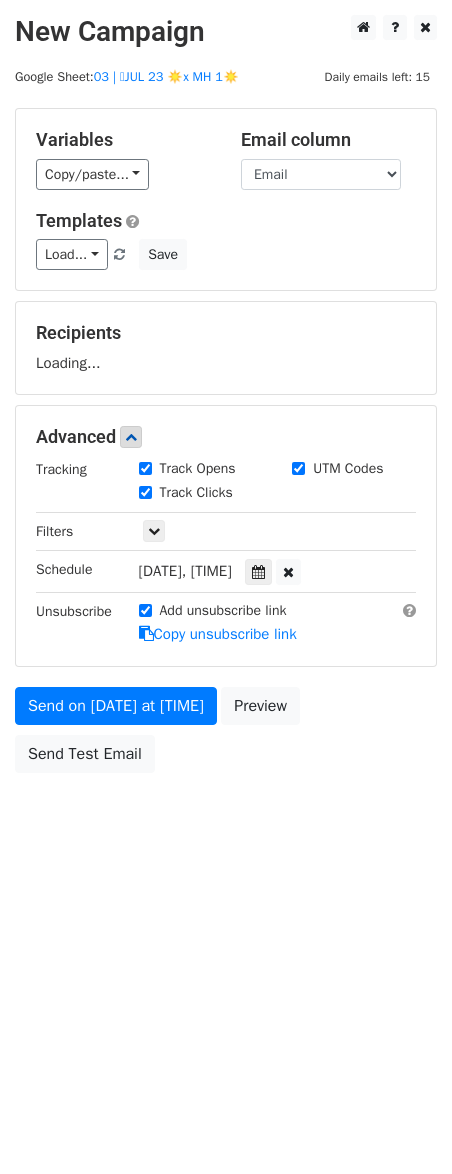 click on "Send on Aug 8 at 3:00pm
Preview
Send Test Email" at bounding box center (226, 735) 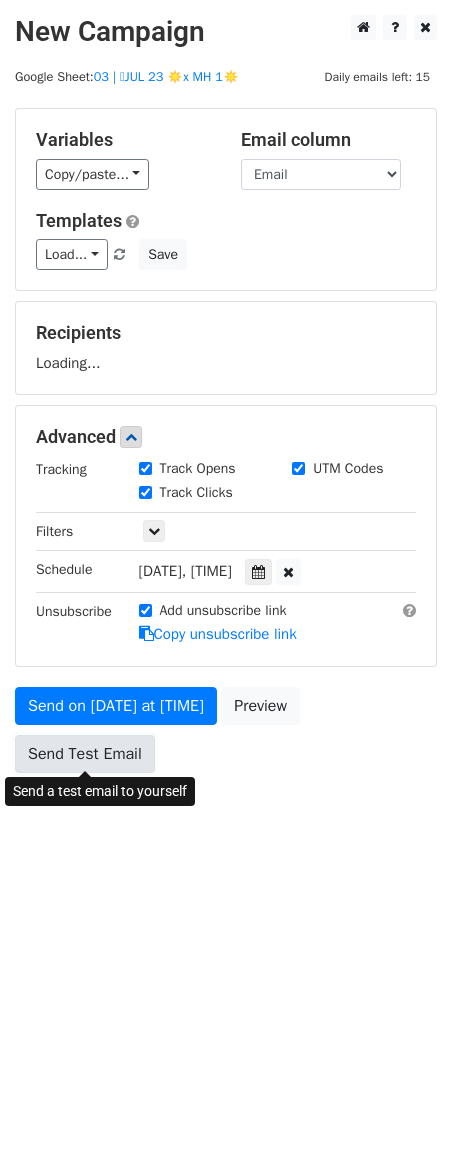 click on "Variables
Copy/paste...
{{Email}}
Email column
Email
Templates
Load...
1
Mental Health Marketing Growth
TikTok for Therapists
Passive Income Marketing for Therapists
Marketing Growth for Therapists
1
Marketing Plan for Therapists
Marketing Growth for Therapists
Marketing Guide for Psychotherapists
Marketing for Psychotherapists
Therapy Practice Marketing Plan
Therapy Practice Marketing Guide
Mental Health Marketing Plan
Mental Health Marketing Plan
Marketing Checklist for Wellness Providers
2
1
Marketing Guide for Counselors
N1
Pediatric Therapy Marketing Blueprint
Save
Recipients Loading...
Advanced
Tracking
Track Opens
UTM Codes
Track Clicks
Filters
Only include spreadsheet rows that match the following filters:
Schedule
Fri, Aug 8, 3:00pm" at bounding box center [226, 445] 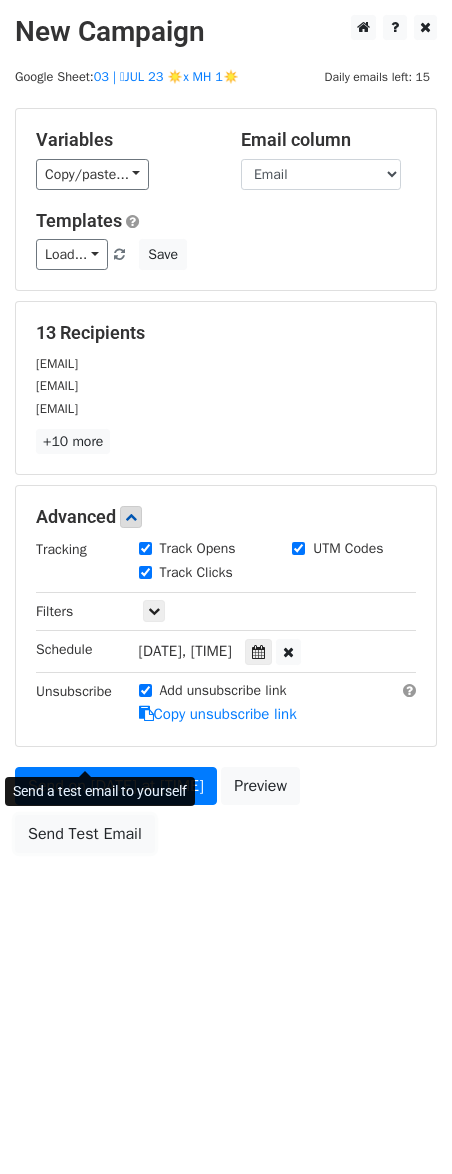 drag, startPoint x: 68, startPoint y: 822, endPoint x: 2, endPoint y: 832, distance: 66.75328 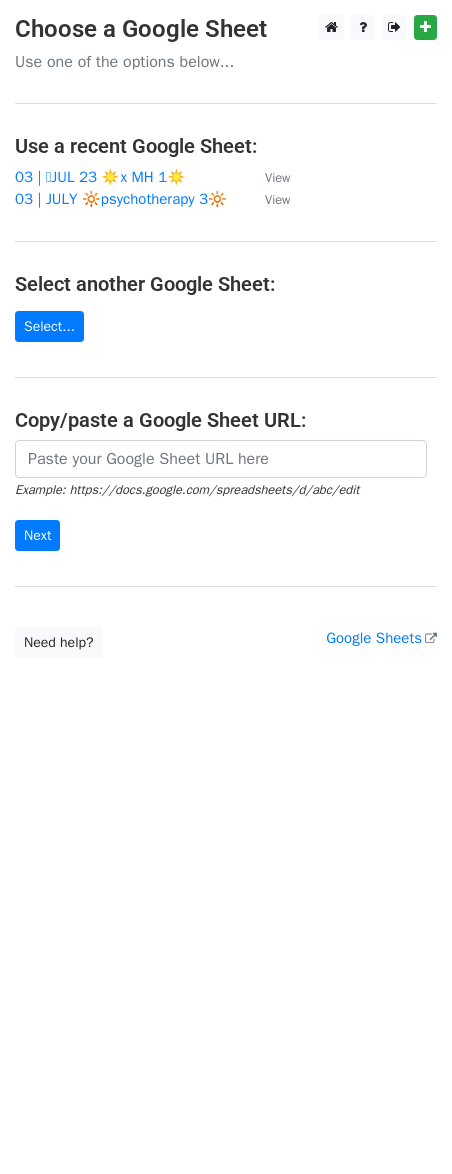 scroll, scrollTop: 0, scrollLeft: 0, axis: both 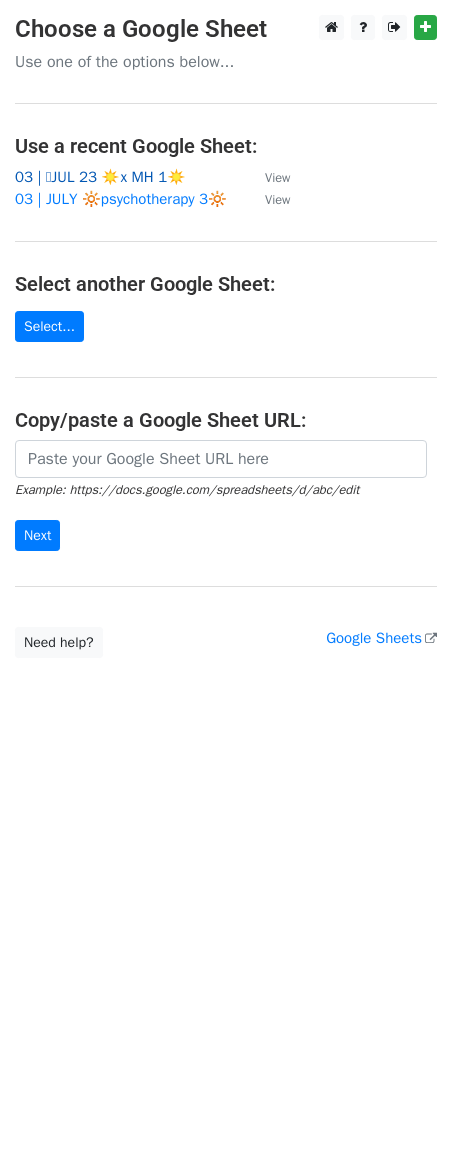 click on "03 | 🩵JUL 23 ☀️x MH 1☀️" at bounding box center (100, 177) 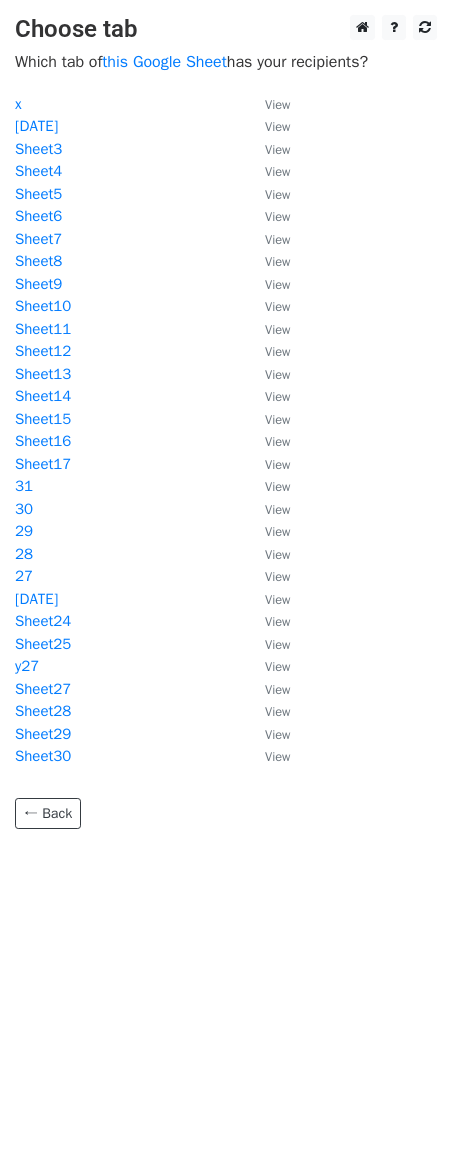scroll, scrollTop: 0, scrollLeft: 0, axis: both 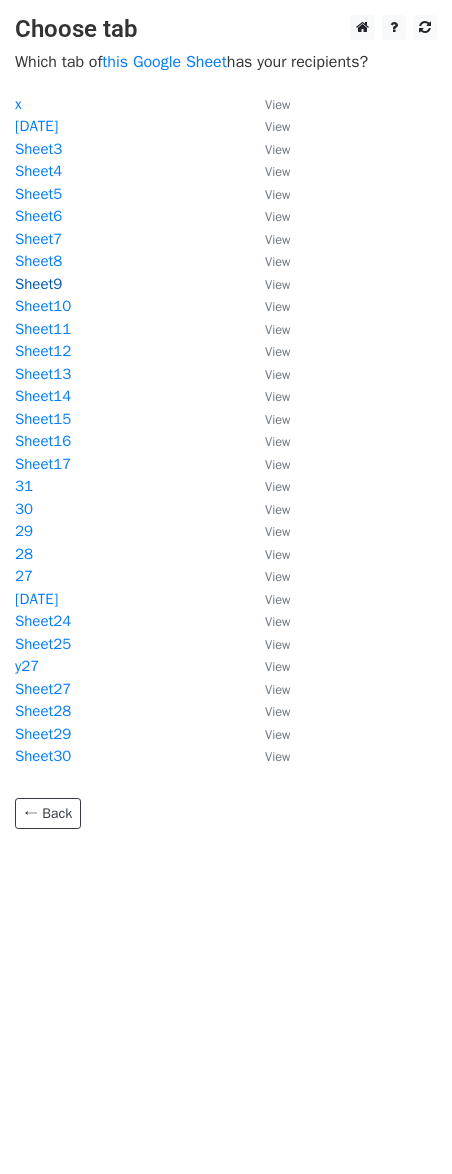click on "Sheet9" at bounding box center (38, 284) 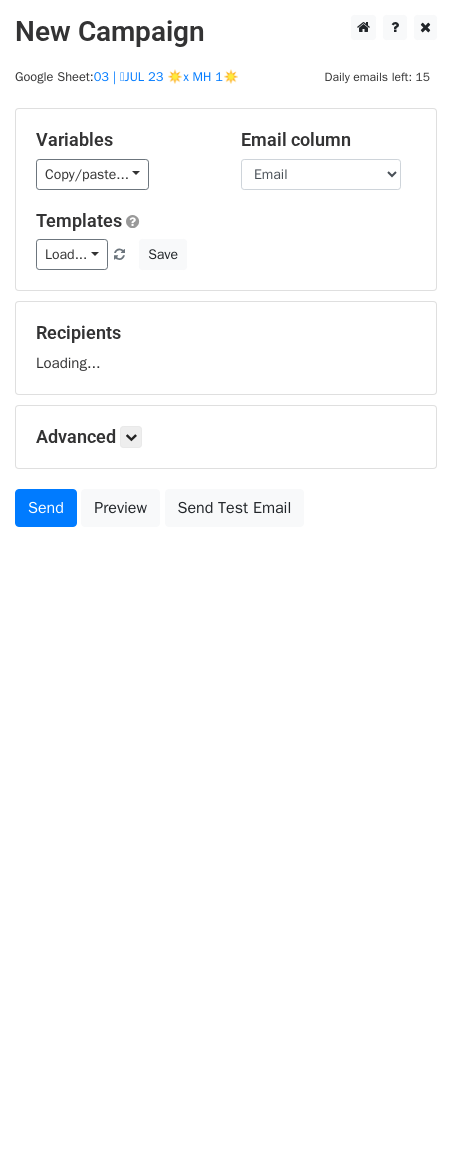 scroll, scrollTop: 0, scrollLeft: 0, axis: both 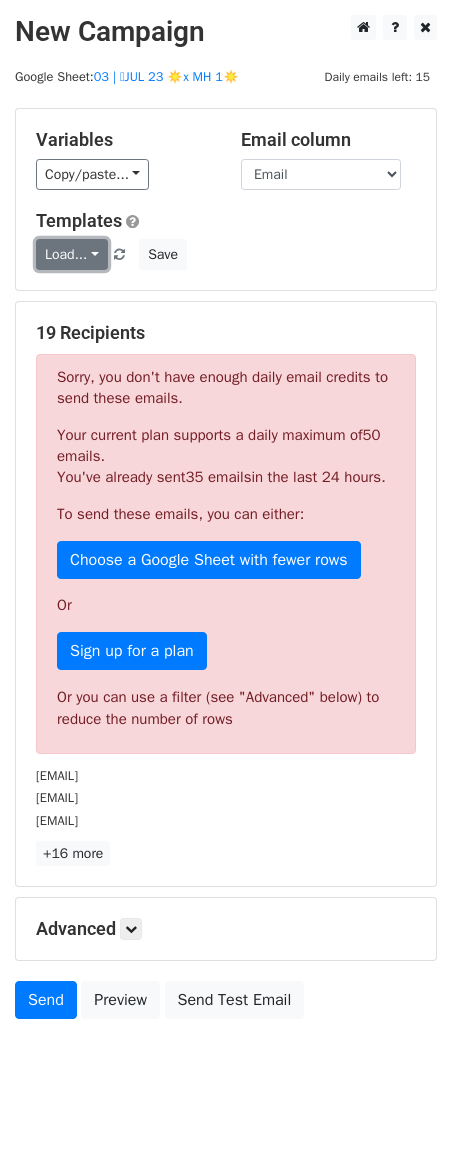 click on "Load..." at bounding box center (72, 254) 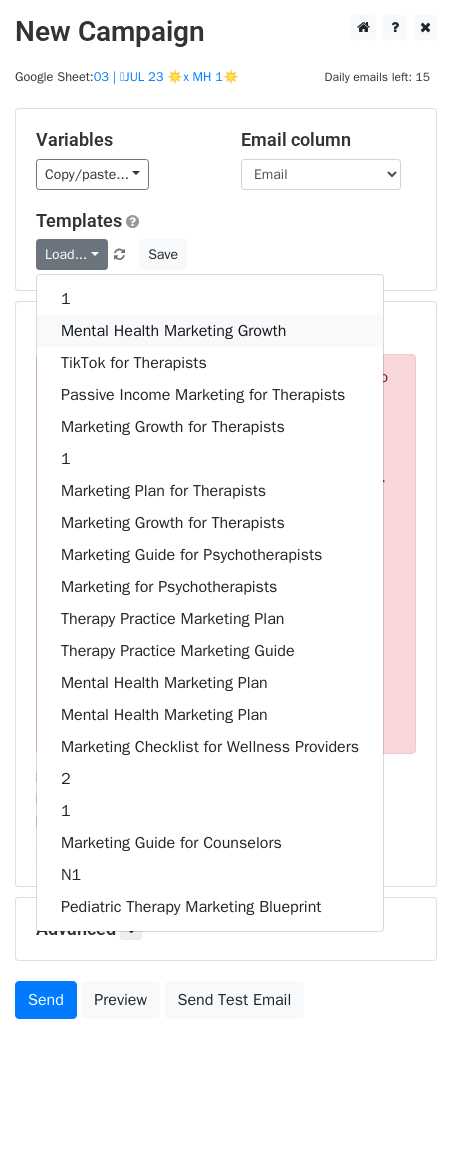 click on "Mental Health Marketing Growth" at bounding box center (210, 331) 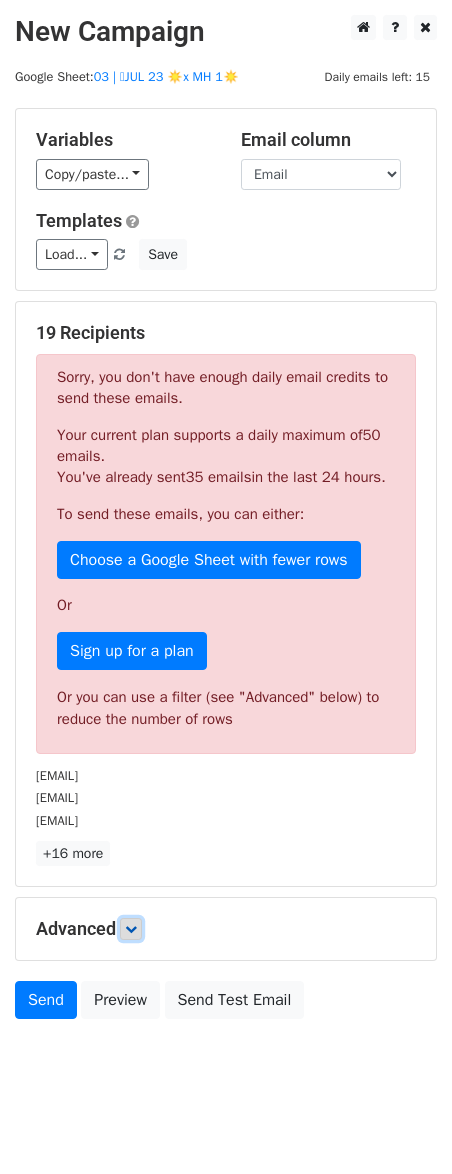 click at bounding box center [131, 929] 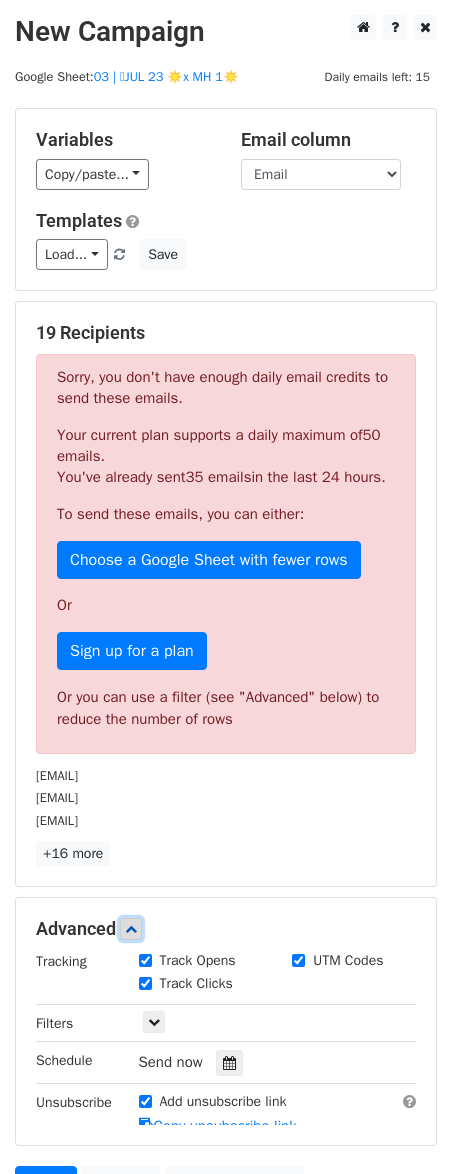 scroll, scrollTop: 232, scrollLeft: 0, axis: vertical 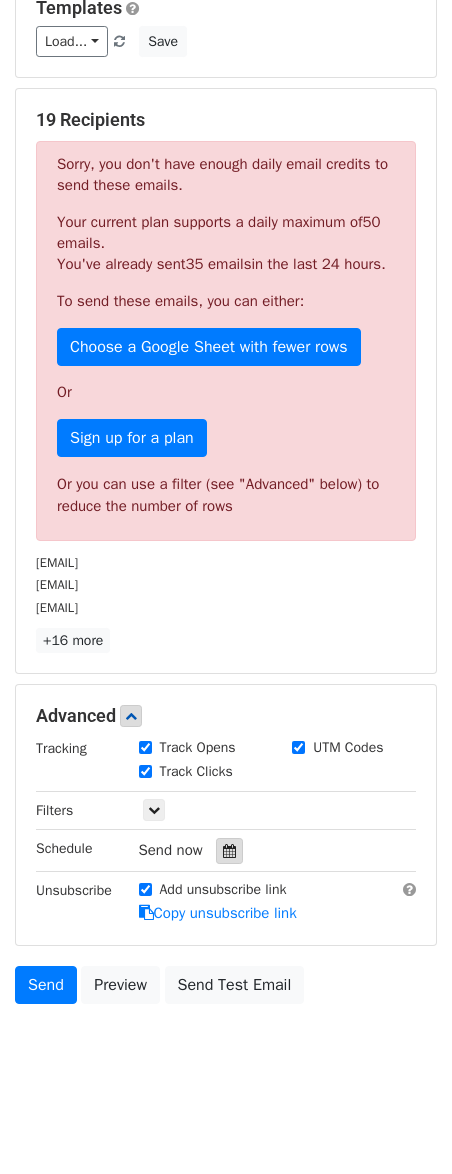 click at bounding box center (229, 851) 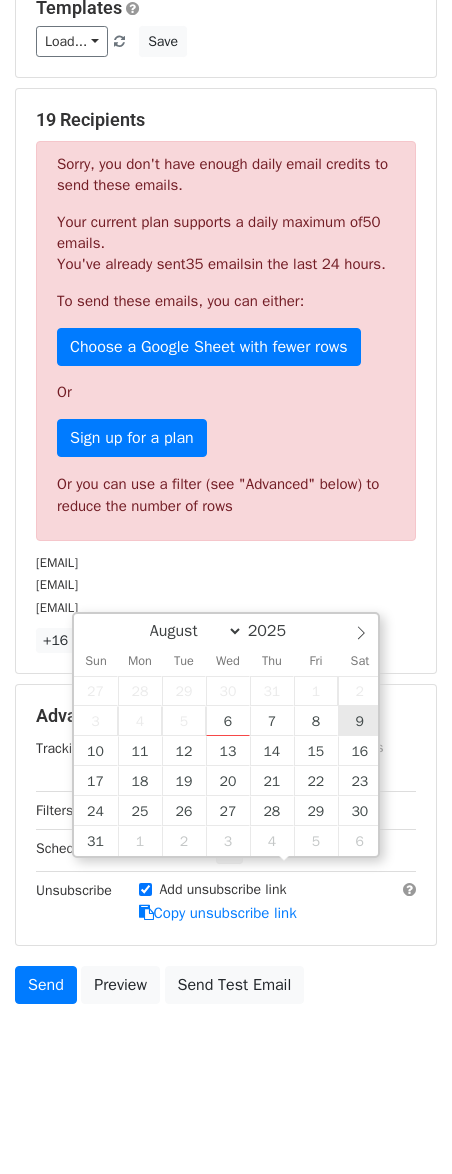 type on "2025-08-09 12:00" 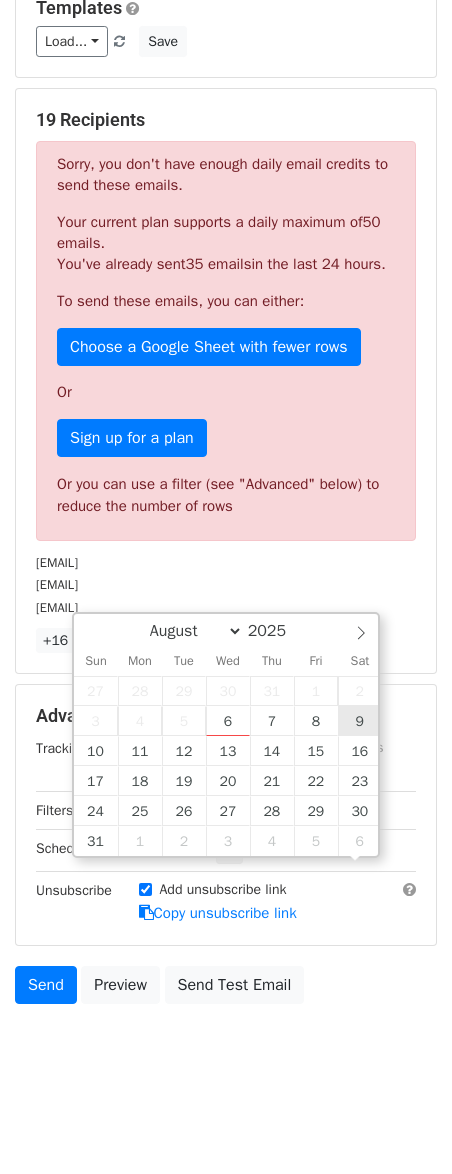 scroll, scrollTop: 1, scrollLeft: 0, axis: vertical 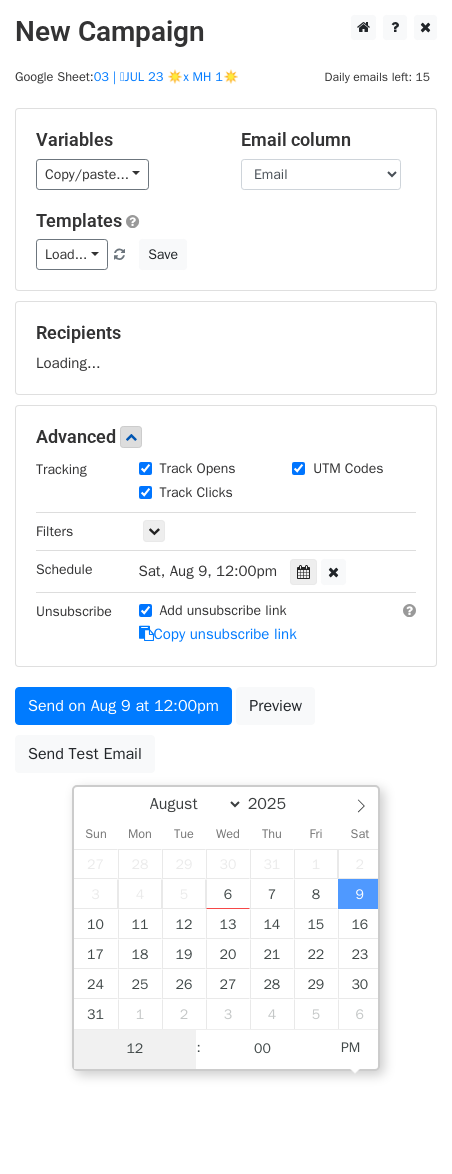 type on "3" 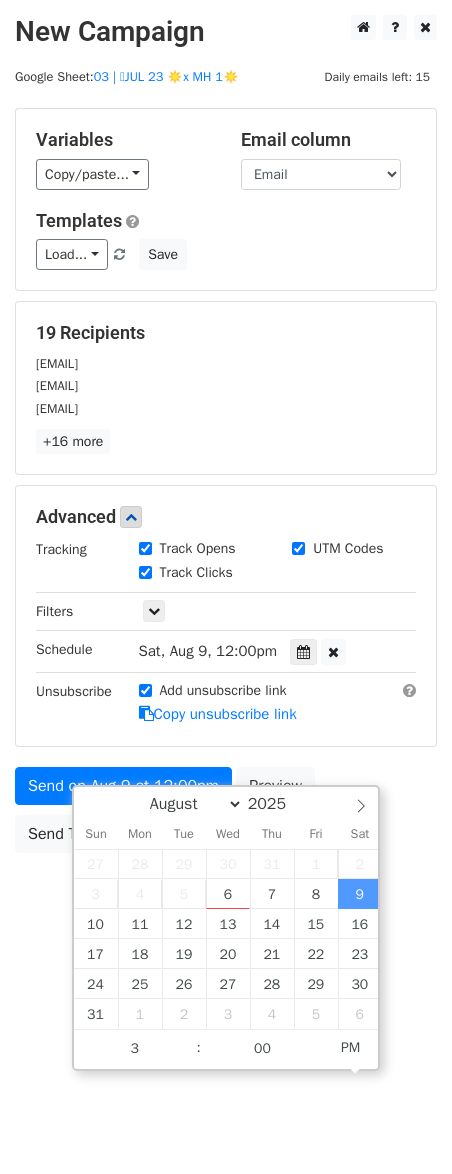 type on "[DATE] [TIME]" 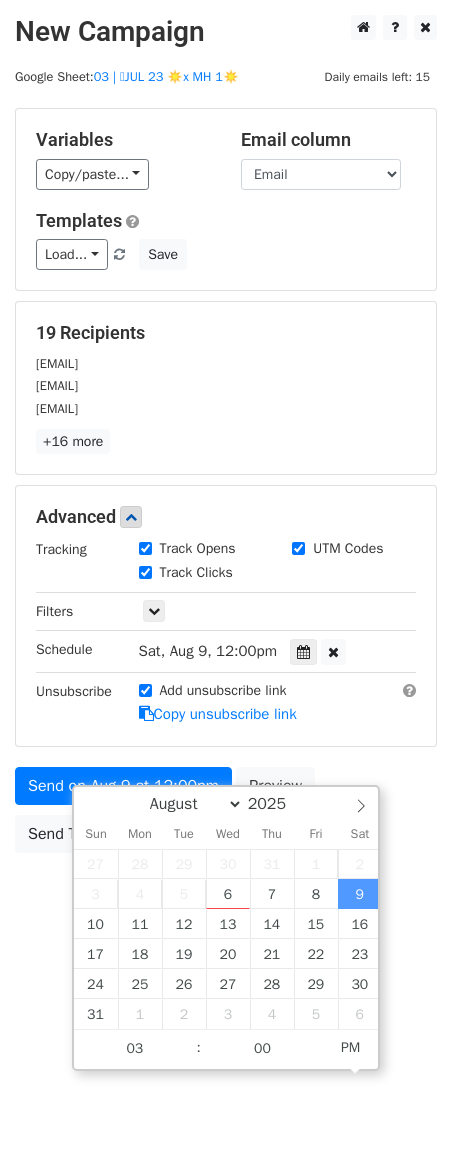 click on "New Campaign
Daily emails left: 15
Google Sheet:
03 | 🩵JUL 23 ☀️x MH 1☀️
Variables
Copy/paste...
{{Email}}
Email column
Email
Templates
Load...
1
Mental Health Marketing Growth
TikTok for Therapists
Passive Income Marketing for Therapists
Marketing Growth for Therapists
1
Marketing Plan for Therapists
Marketing Growth for Therapists
Marketing Guide for Psychotherapists
Marketing for Psychotherapists
Therapy Practice Marketing Plan
Therapy Practice Marketing Guide
Mental Health Marketing Plan
Mental Health Marketing Plan
Marketing Checklist for Wellness Providers
2
1
Marketing Guide for Counselors
N1
Pediatric Therapy Marketing Blueprint
Save
19 Recipients
[EMAIL]
[EMAIL]
[EMAIL]
+16 more
19 Recipients
×
[EMAIL]" at bounding box center (226, 479) 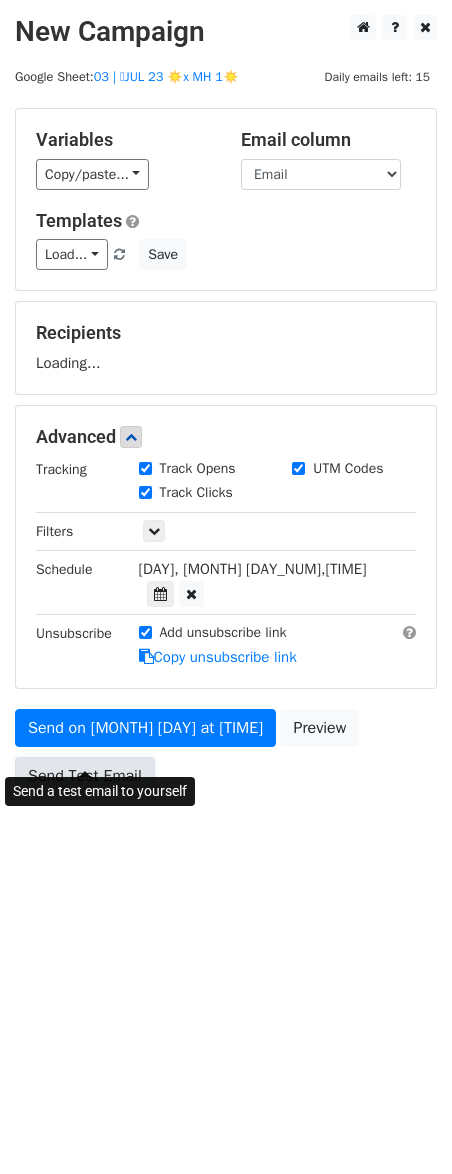 click on "Send Test Email" at bounding box center [85, 776] 